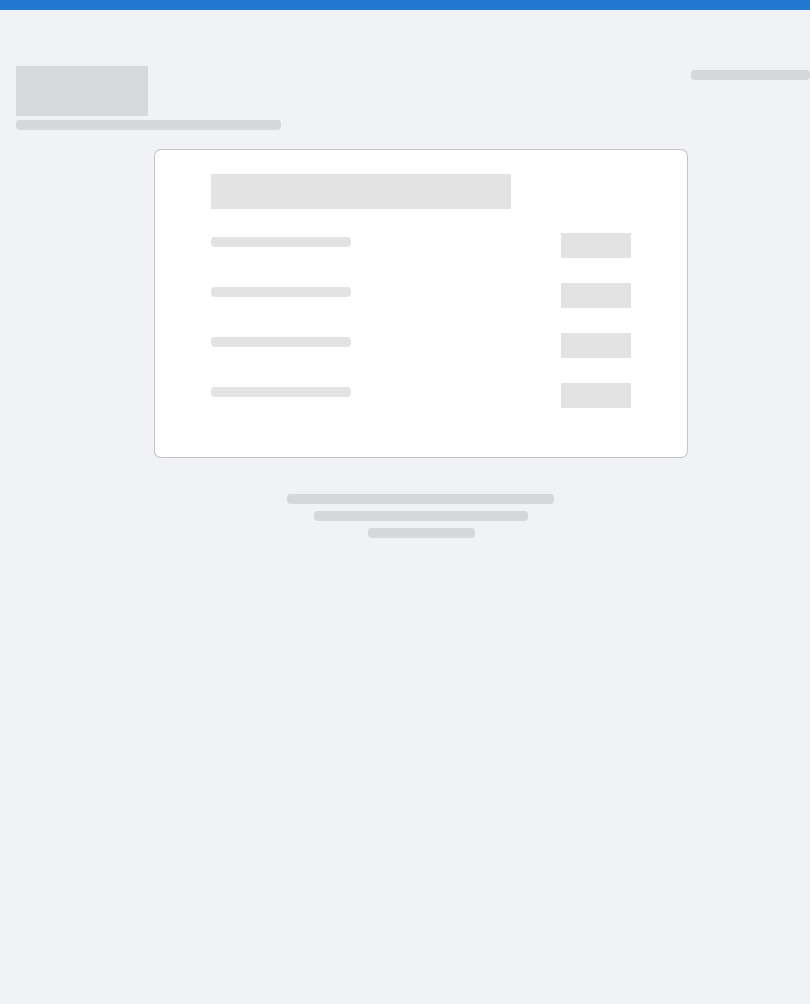 scroll, scrollTop: 0, scrollLeft: 0, axis: both 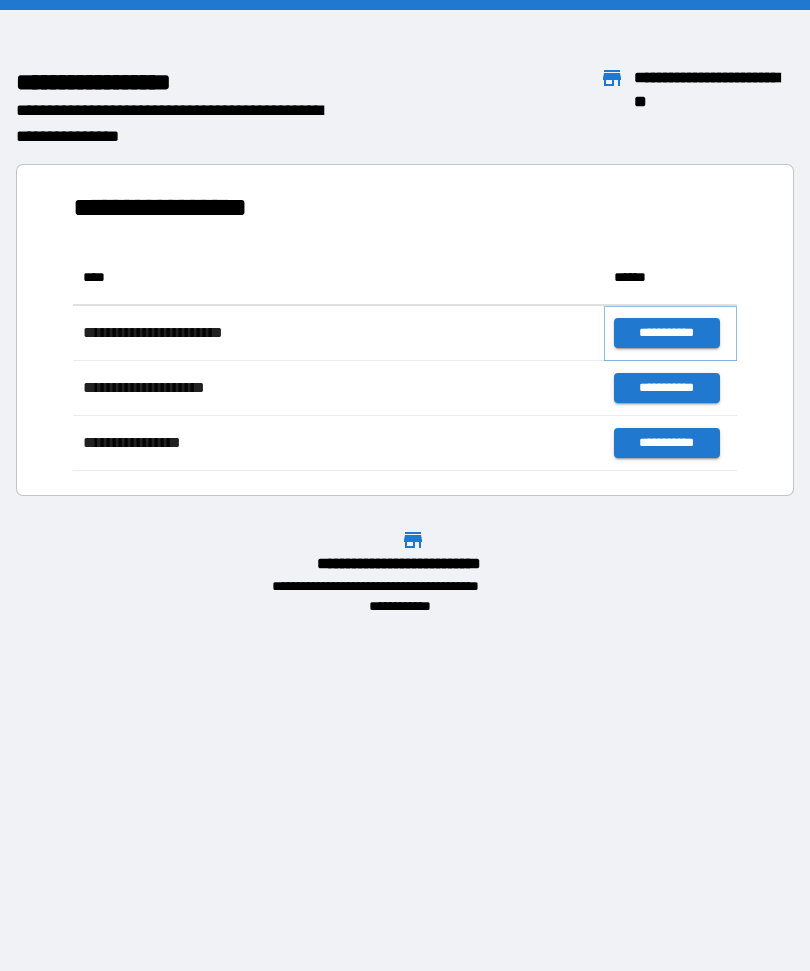 click on "**********" at bounding box center (666, 333) 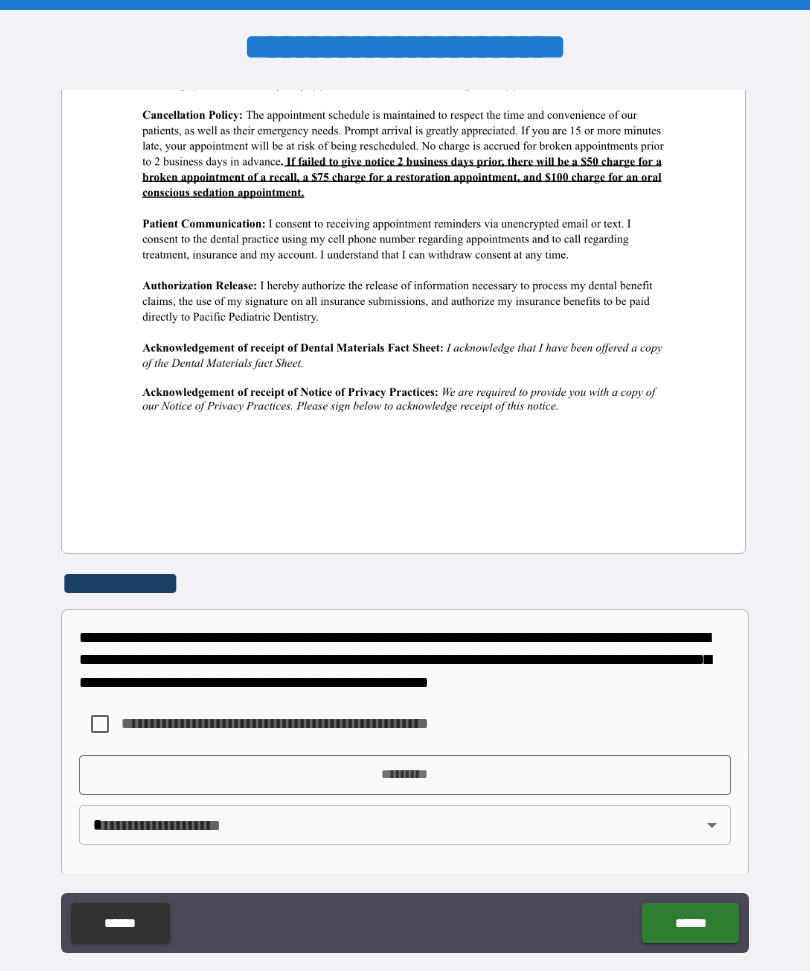 scroll, scrollTop: 455, scrollLeft: 0, axis: vertical 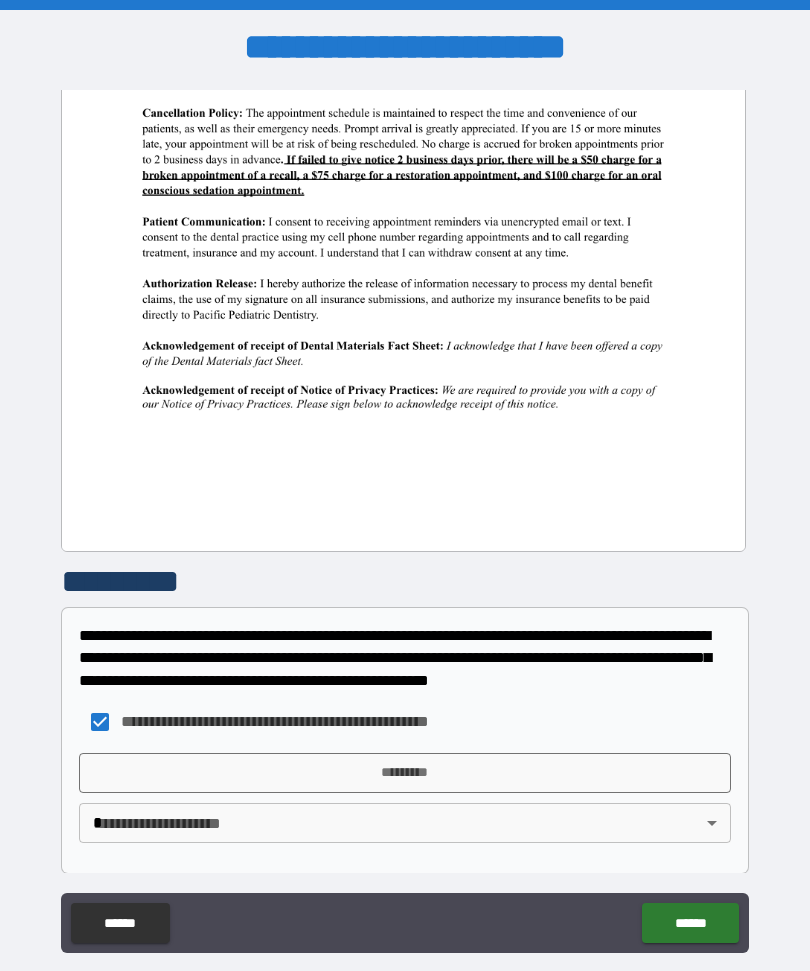 click on "*********" at bounding box center (405, 773) 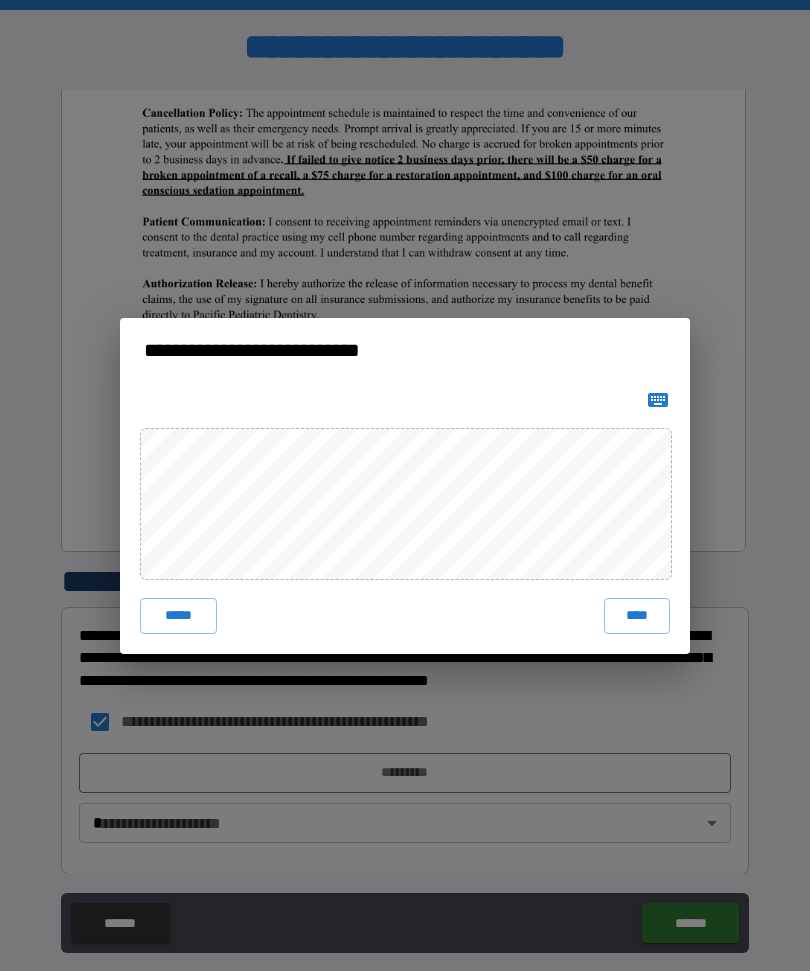 click on "****" at bounding box center (637, 616) 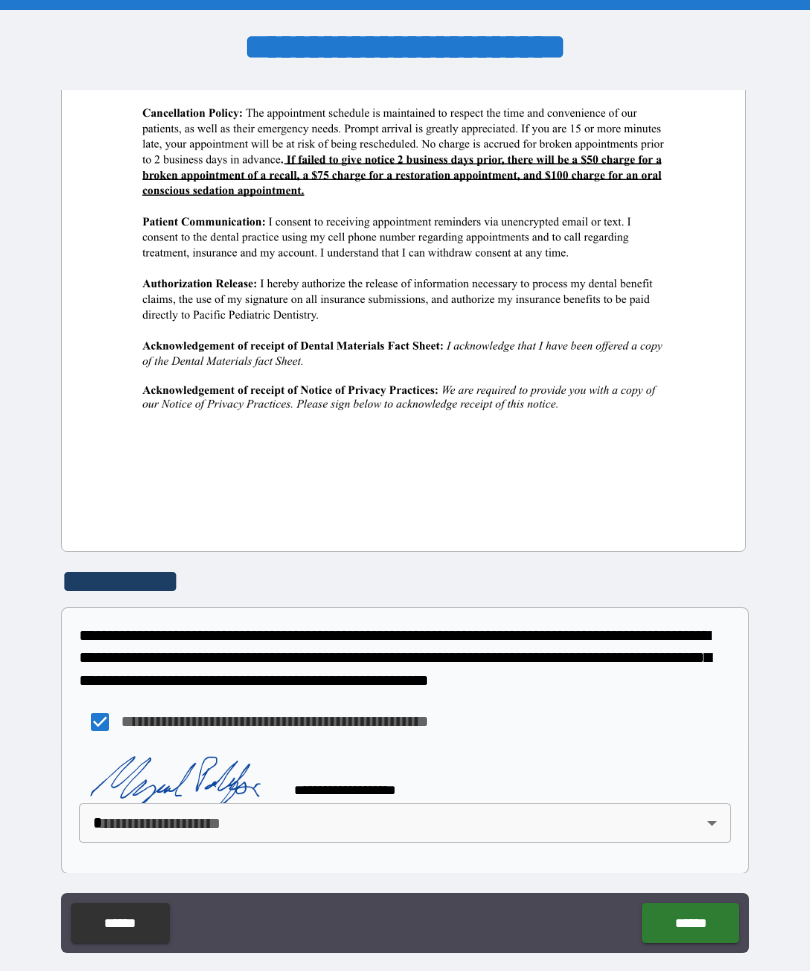 scroll, scrollTop: 451, scrollLeft: 0, axis: vertical 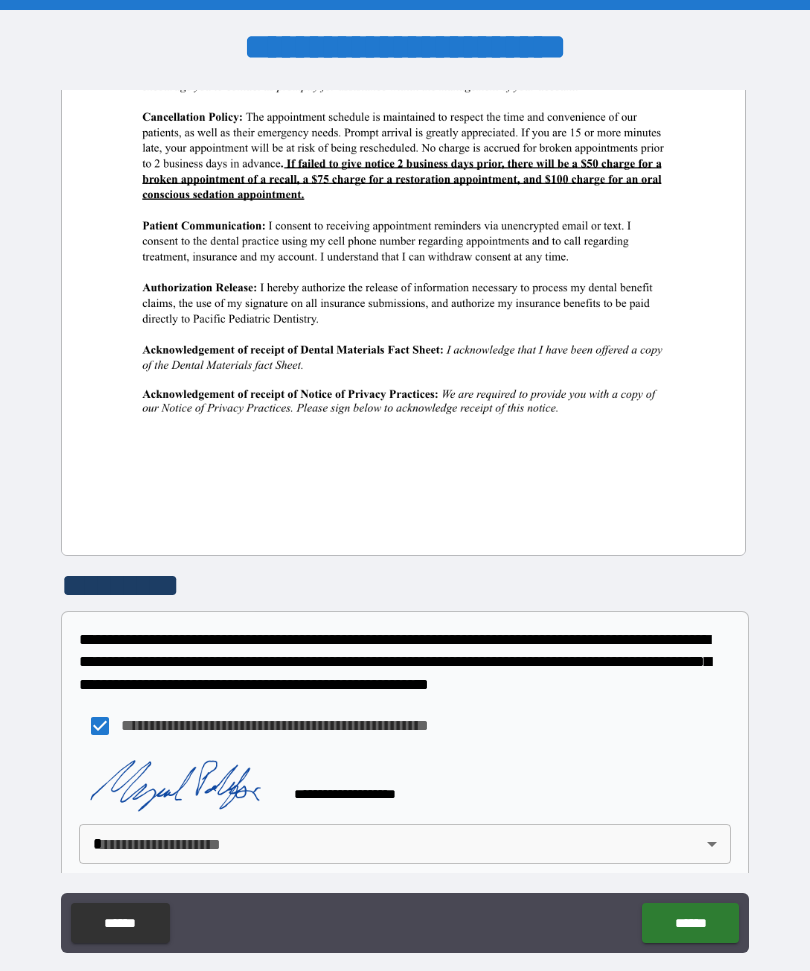 click on "**********" at bounding box center [405, 519] 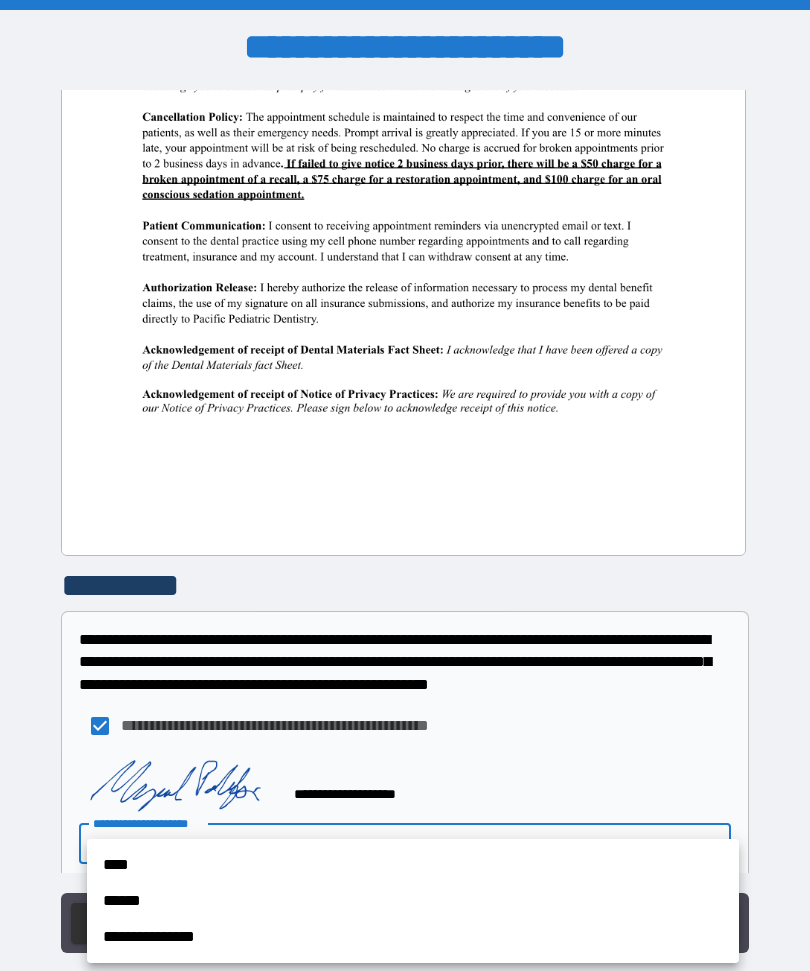 click on "**********" at bounding box center [413, 937] 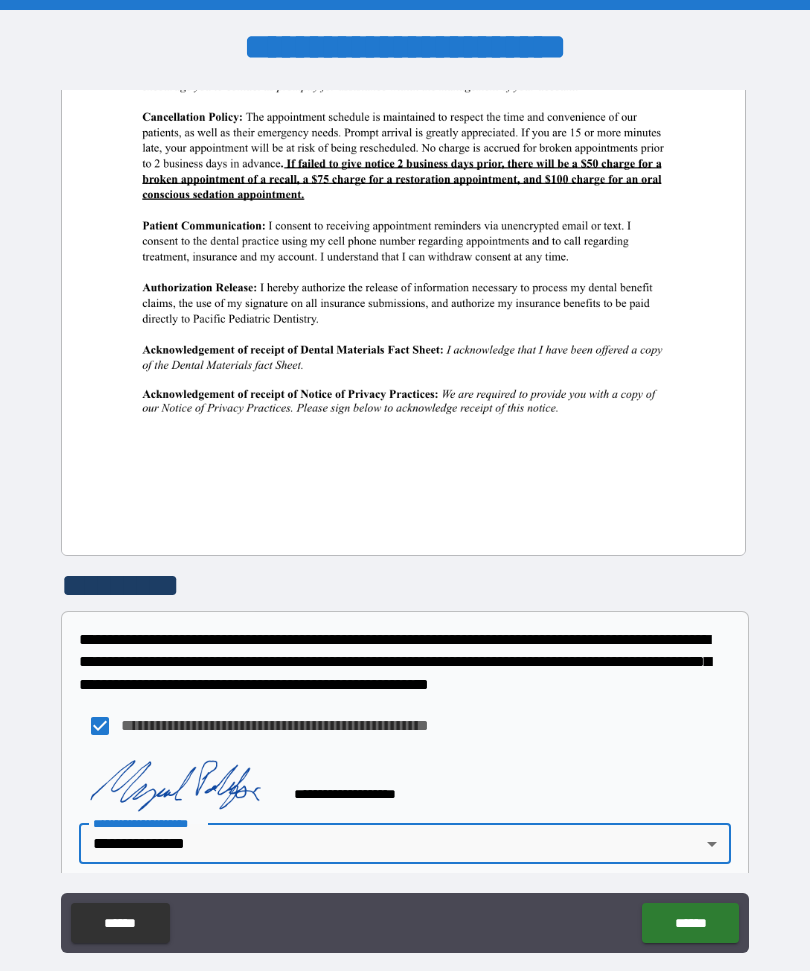 click on "******" at bounding box center [690, 923] 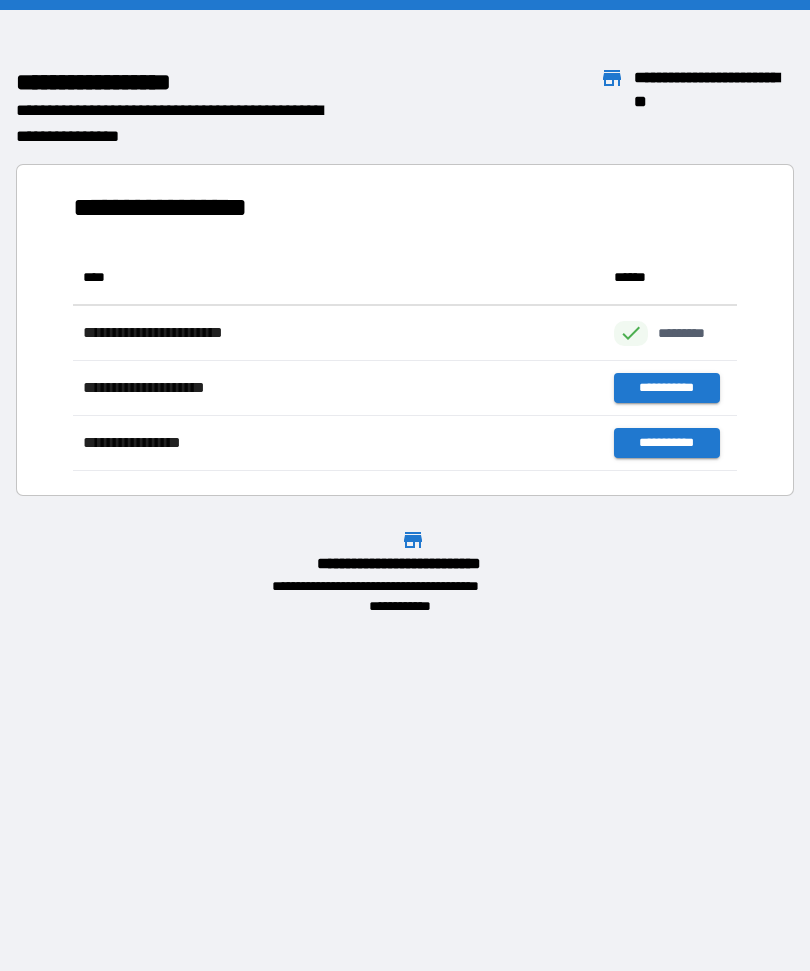 scroll, scrollTop: 1, scrollLeft: 1, axis: both 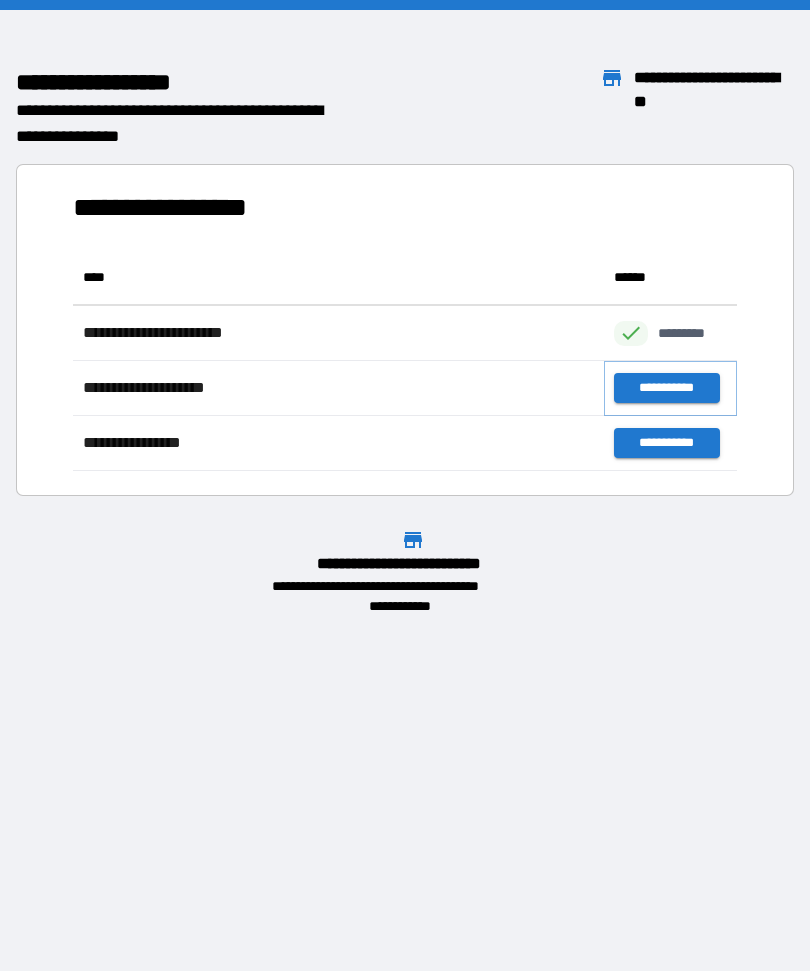 click on "**********" at bounding box center [666, 388] 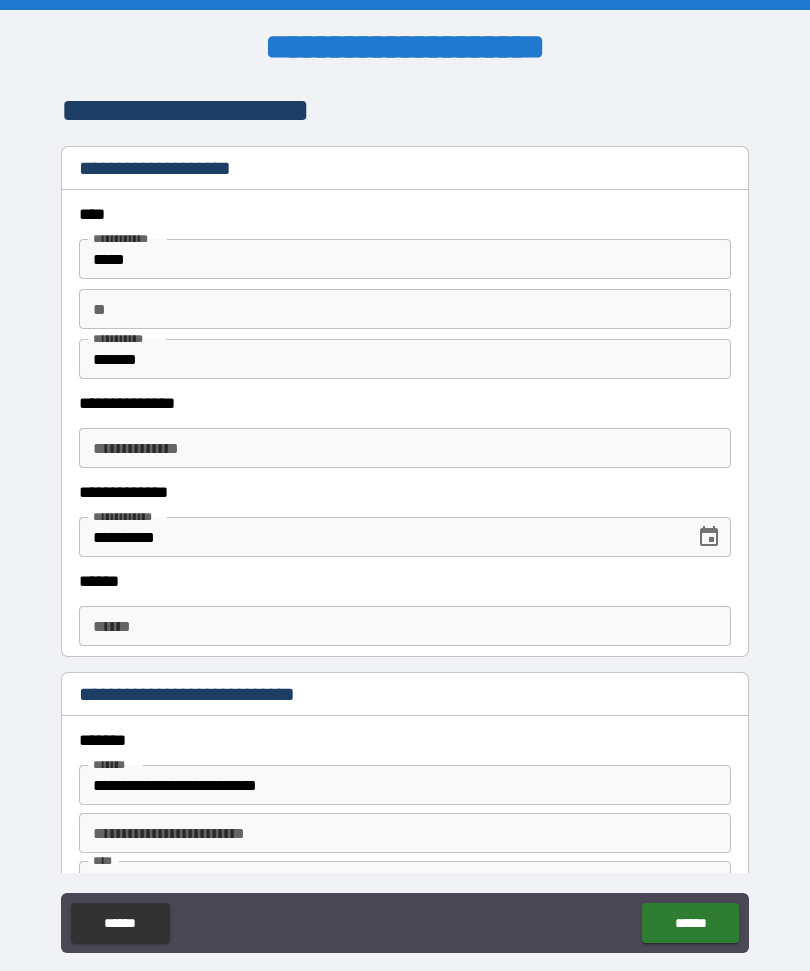 click on "*****" at bounding box center (405, 259) 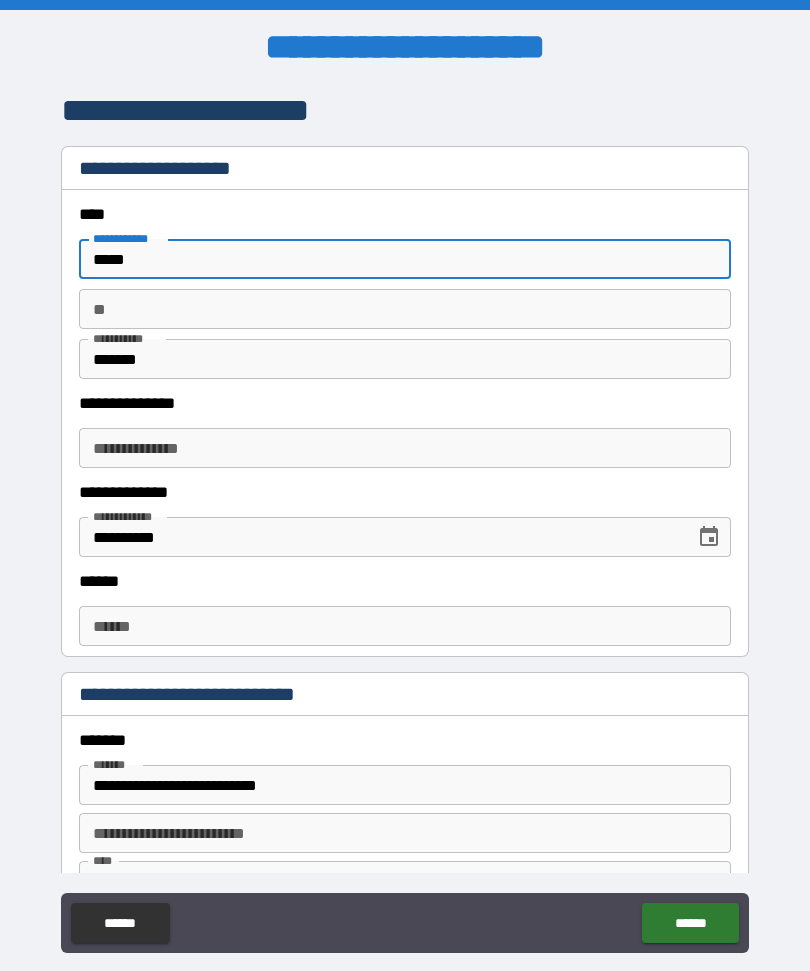 type on "*****" 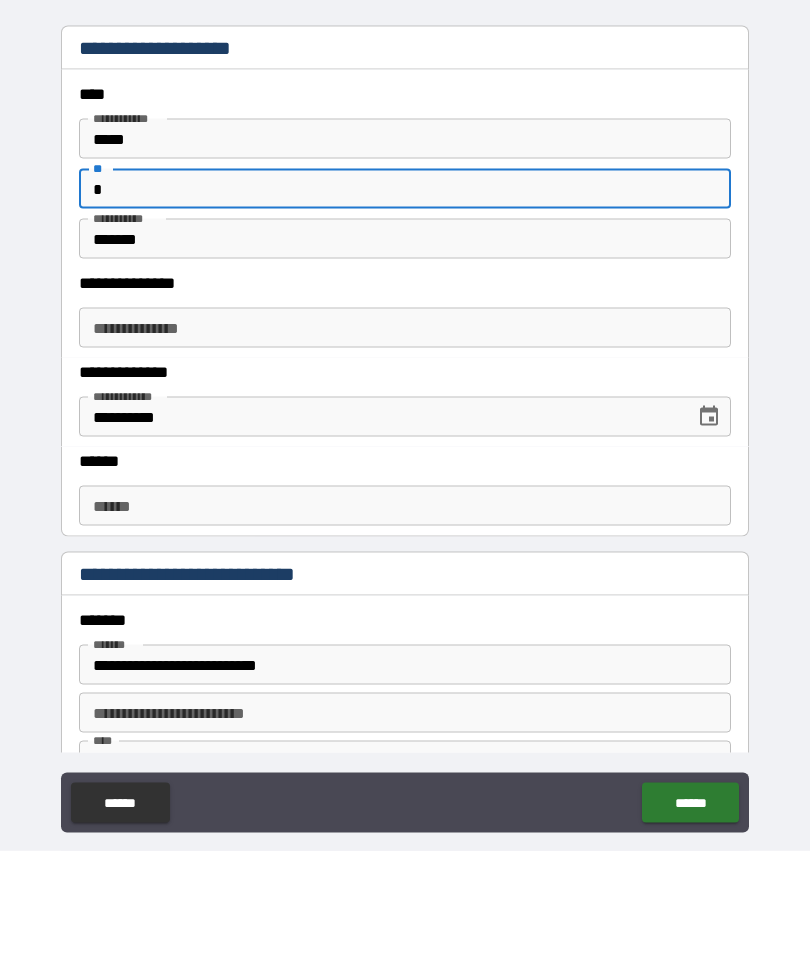 type on "*" 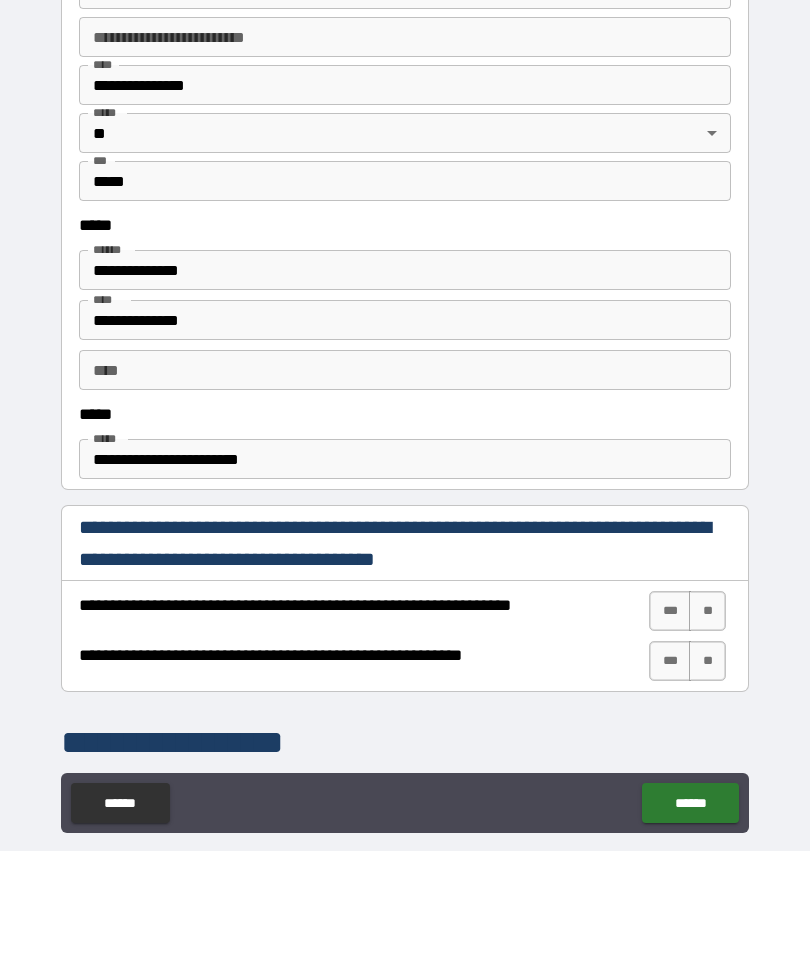 scroll, scrollTop: 708, scrollLeft: 0, axis: vertical 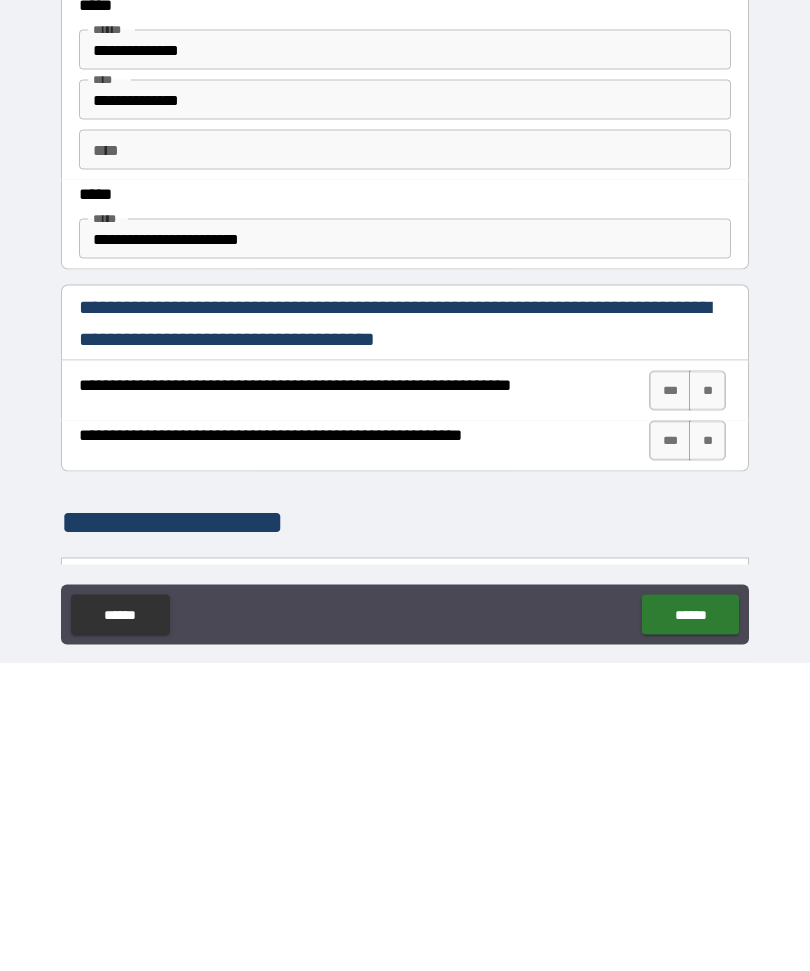 type on "****" 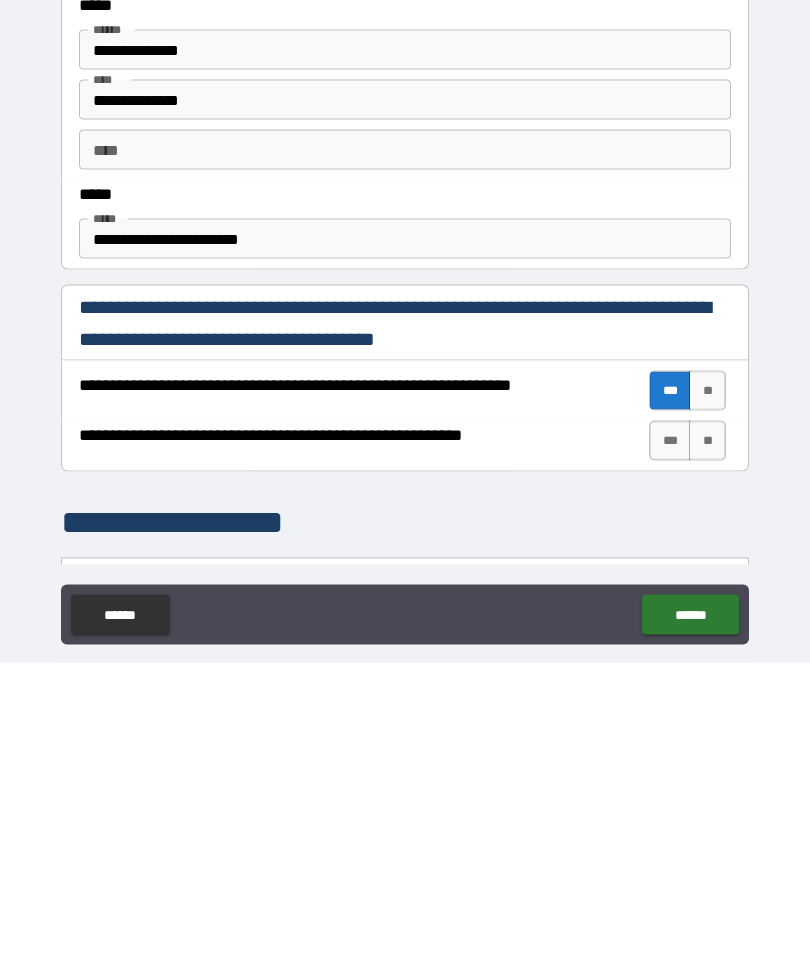 scroll, scrollTop: 67, scrollLeft: 0, axis: vertical 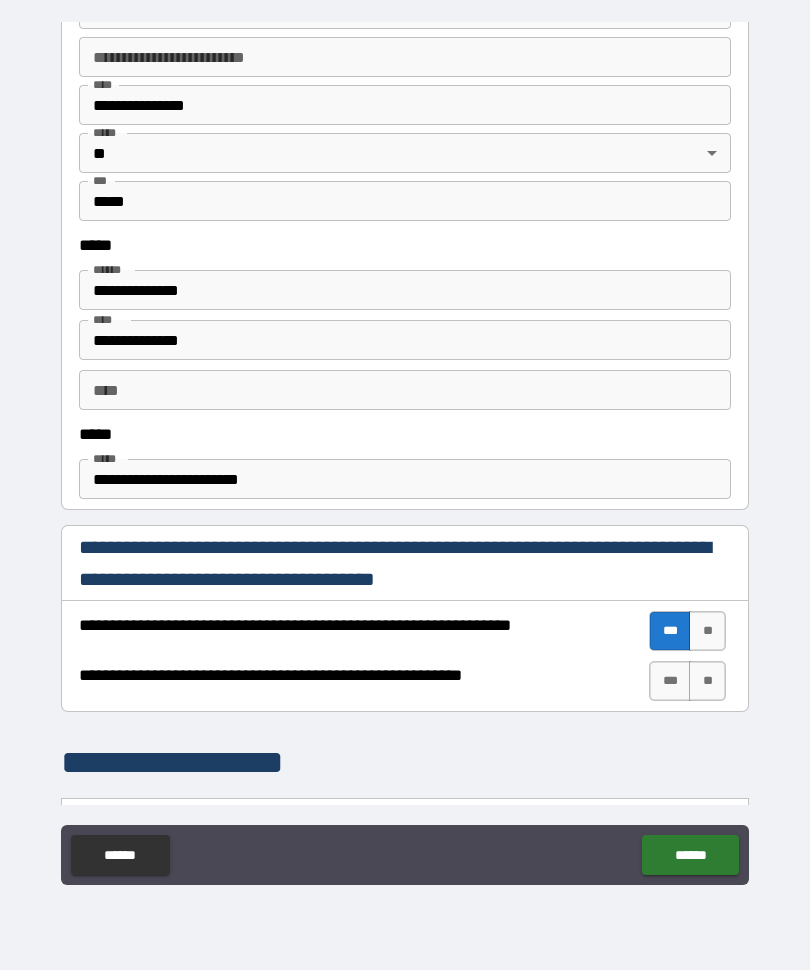 click on "***" at bounding box center (670, 682) 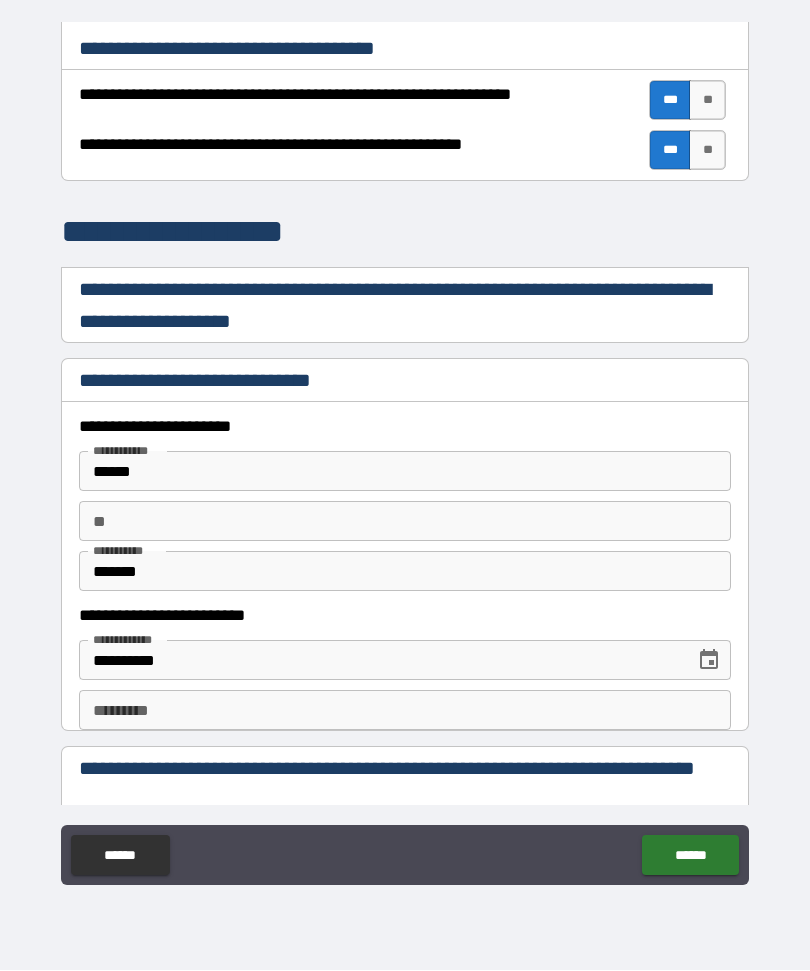 scroll, scrollTop: 1274, scrollLeft: 0, axis: vertical 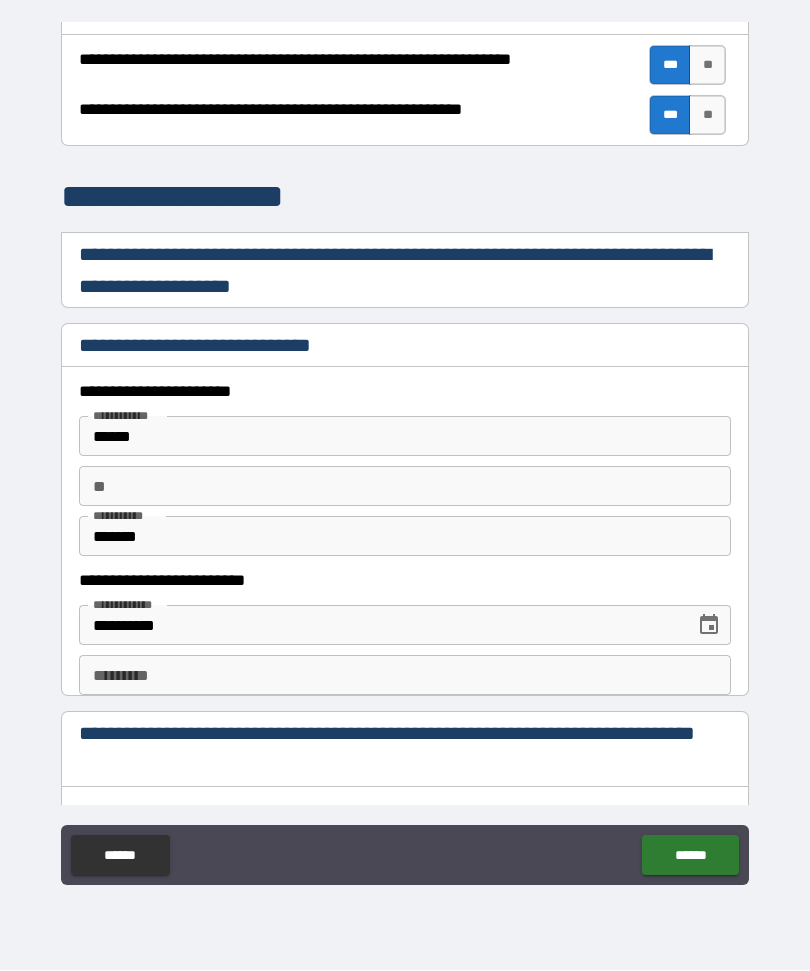 click on "**" at bounding box center [405, 487] 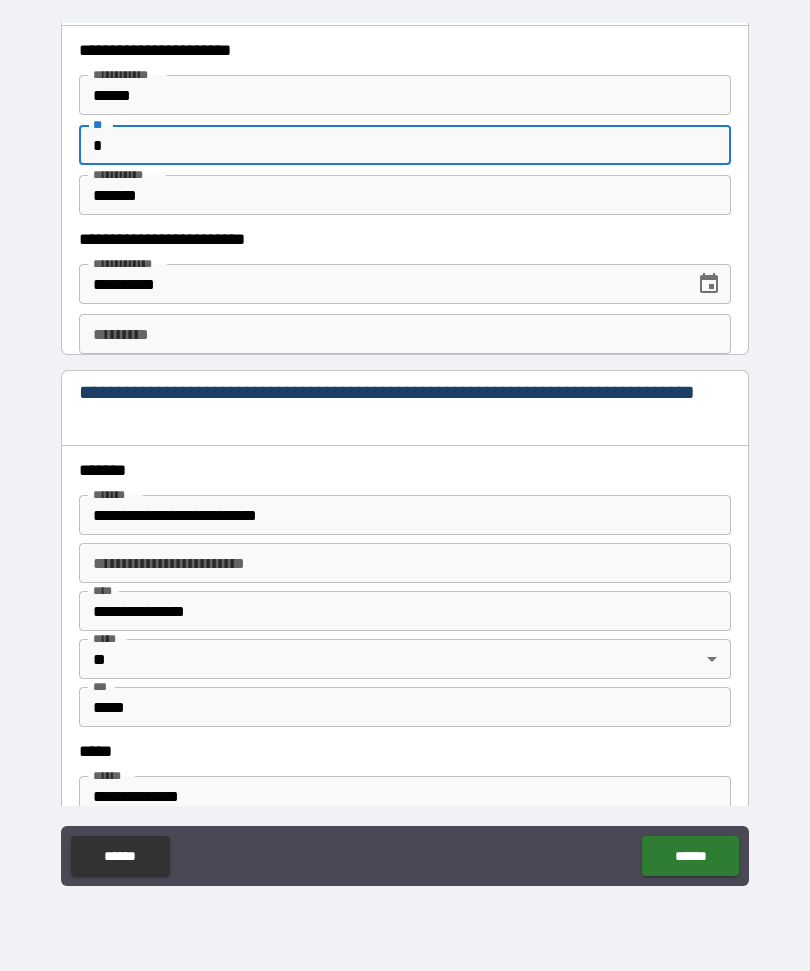 scroll, scrollTop: 1619, scrollLeft: 0, axis: vertical 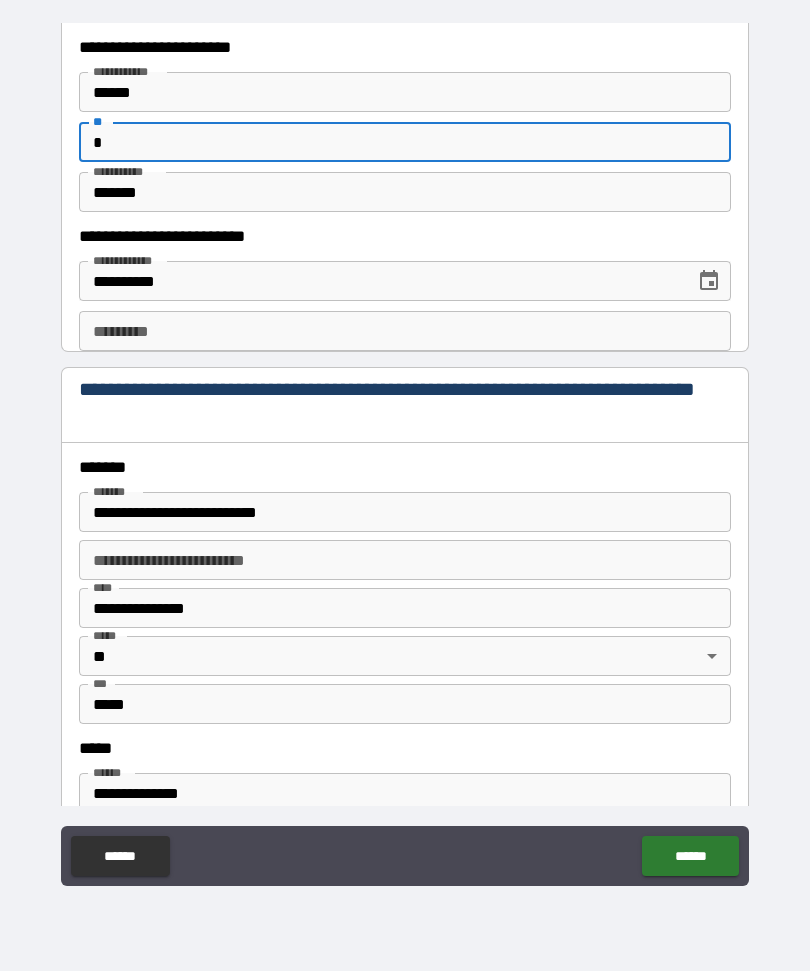 type on "*" 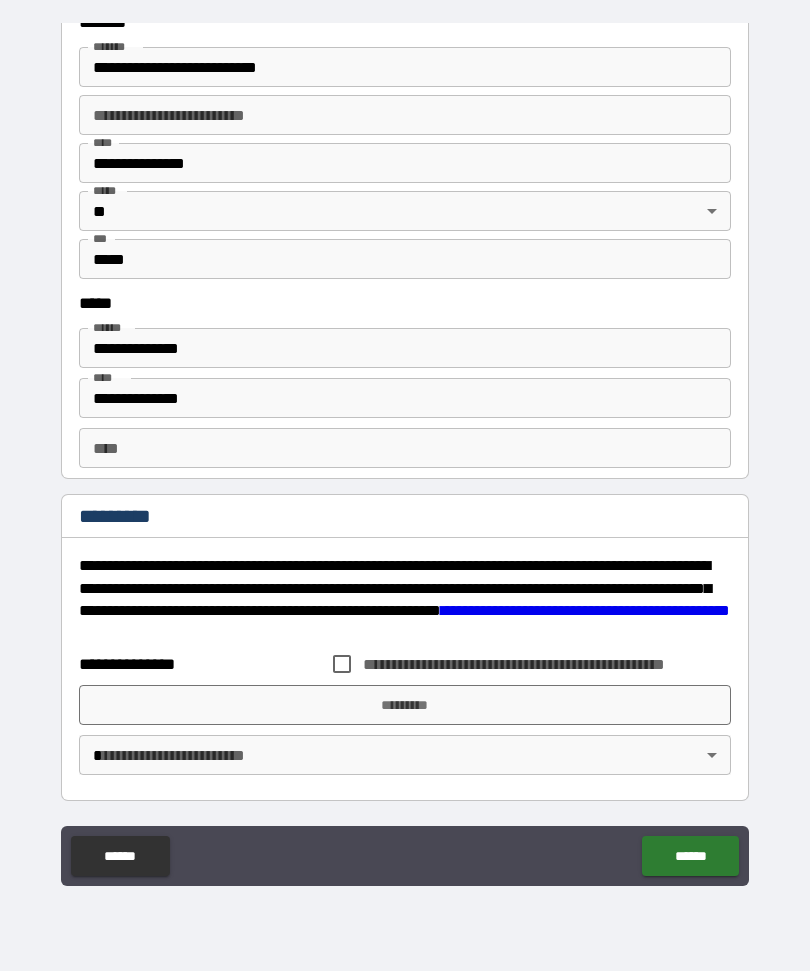 scroll, scrollTop: 2064, scrollLeft: 0, axis: vertical 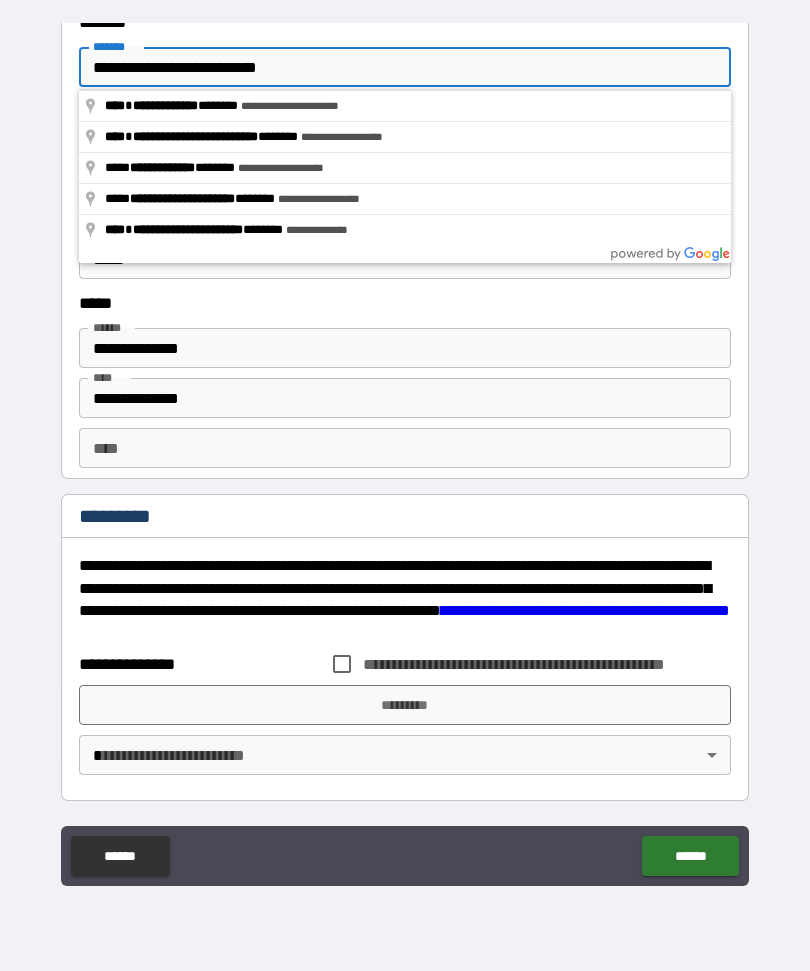 click on "**********" at bounding box center [405, 454] 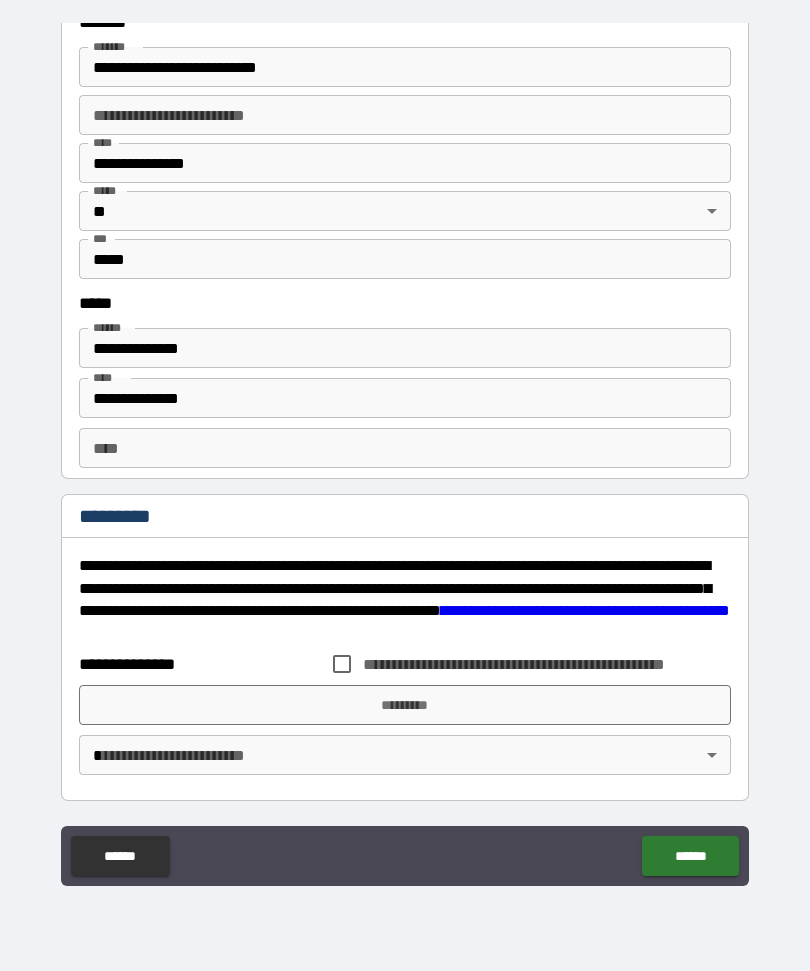 scroll, scrollTop: 2064, scrollLeft: 0, axis: vertical 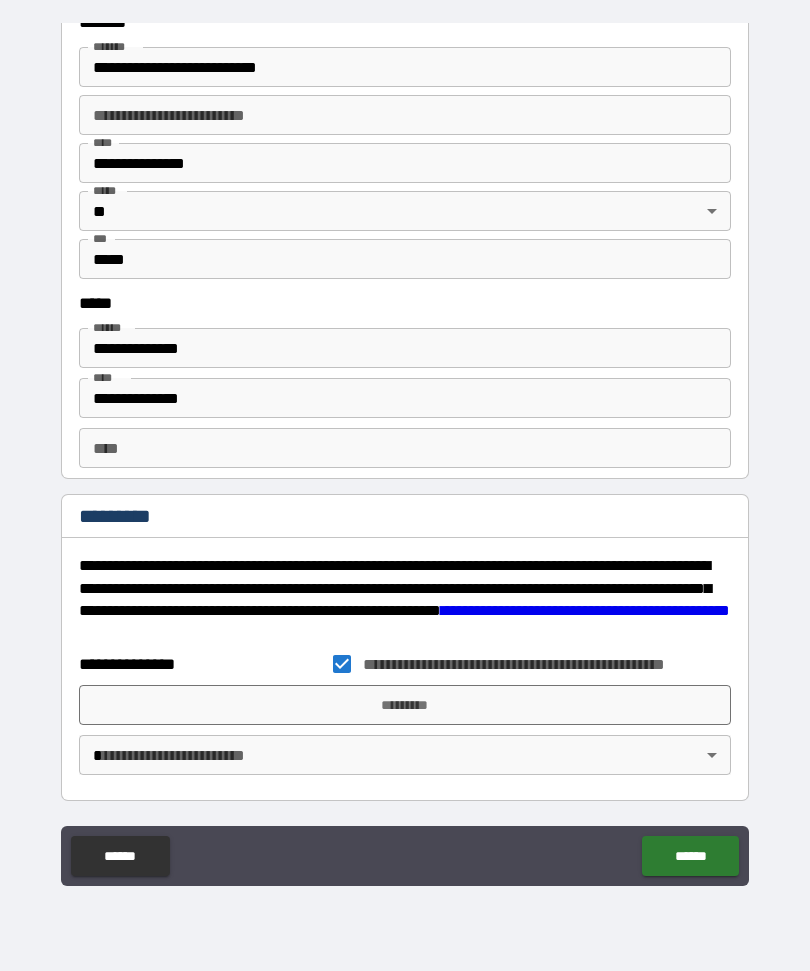 click on "*********" at bounding box center [405, 705] 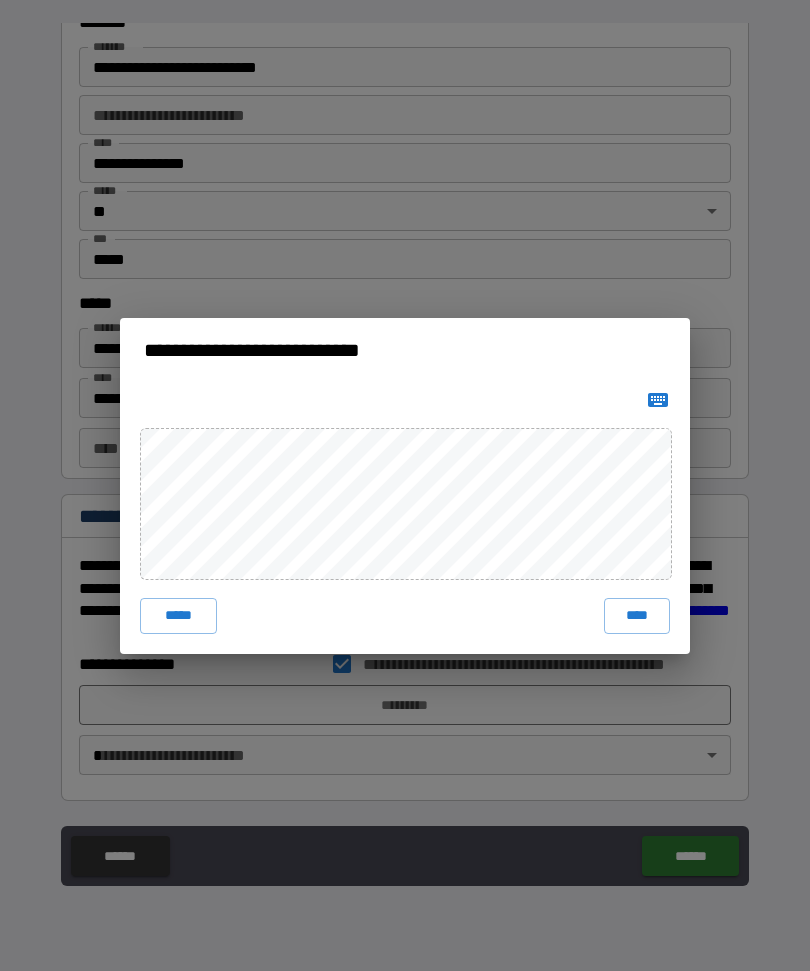 click on "****" at bounding box center (637, 616) 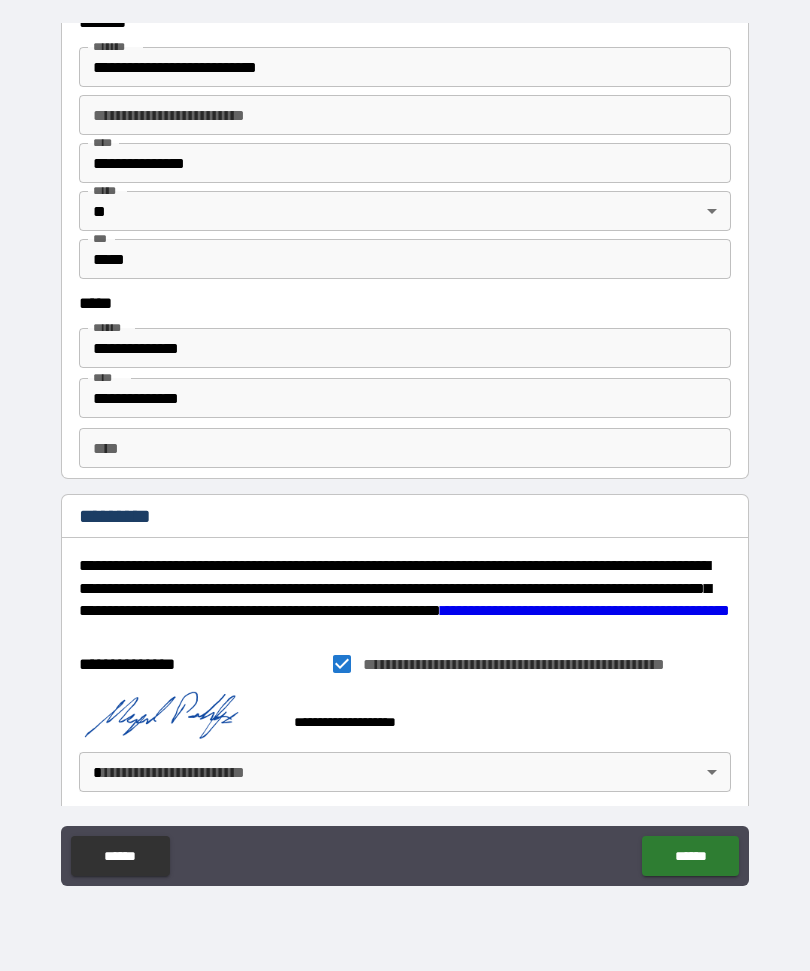 scroll, scrollTop: 2054, scrollLeft: 0, axis: vertical 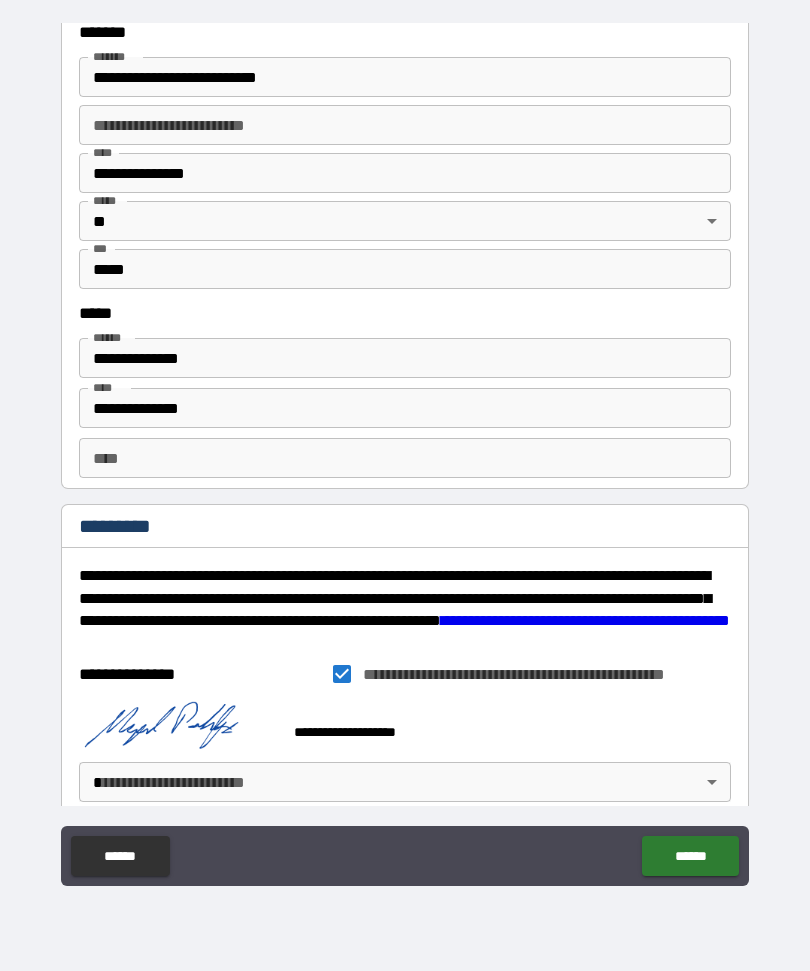 click on "**********" at bounding box center [405, 452] 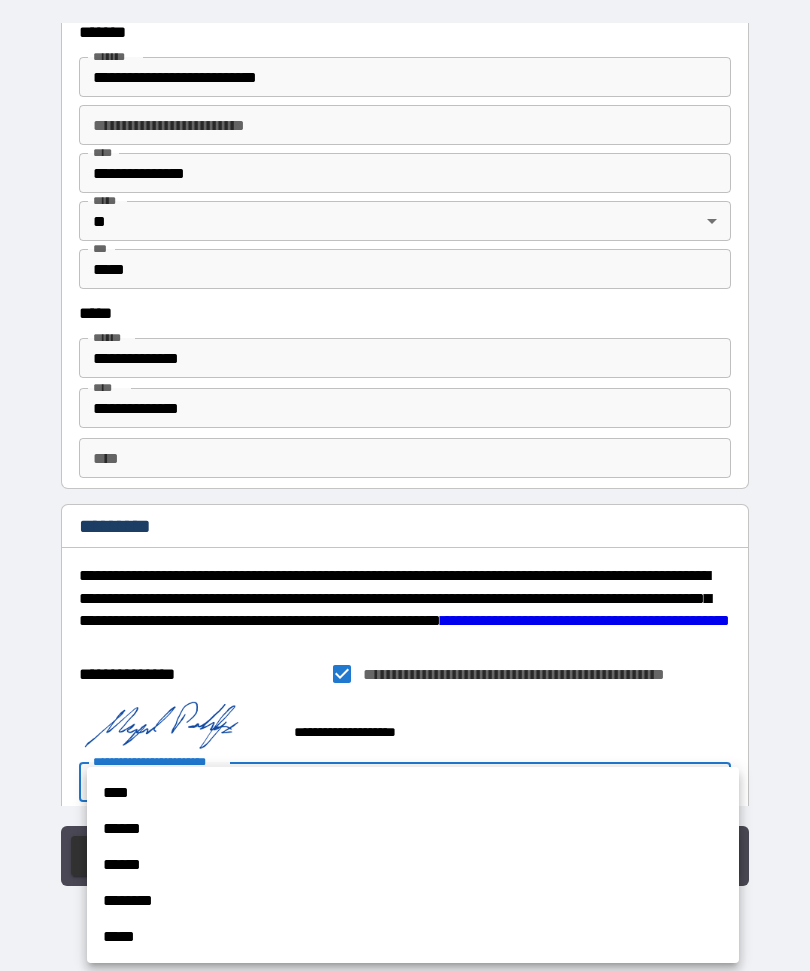 click on "******" at bounding box center [413, 829] 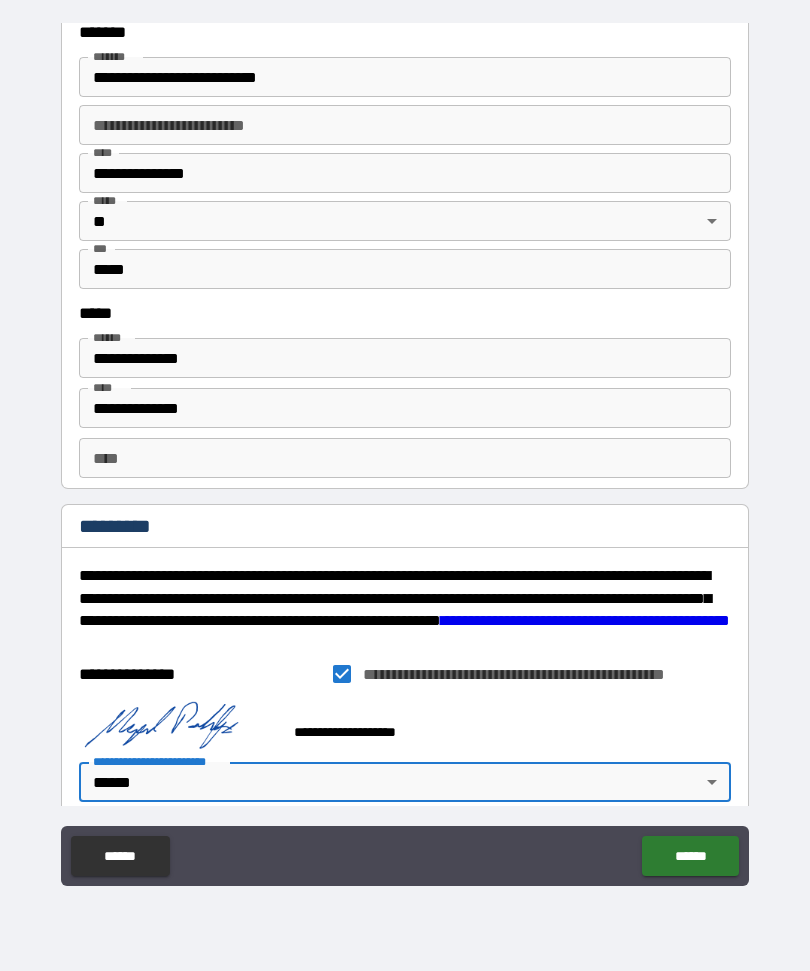 click on "******" at bounding box center [690, 856] 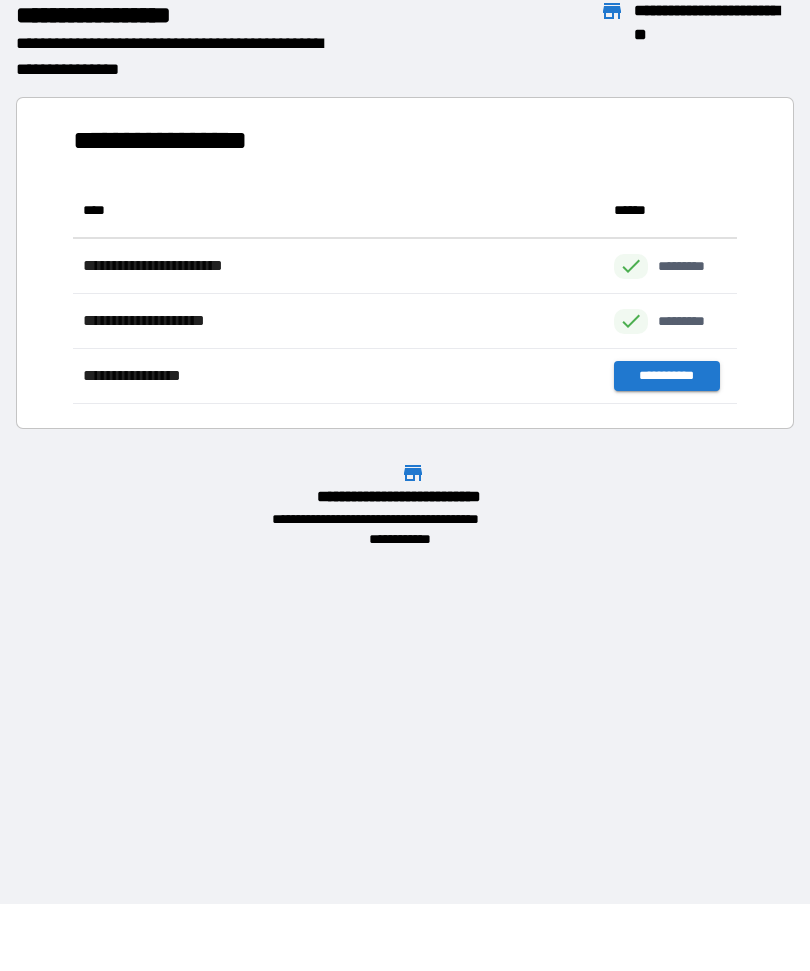 scroll, scrollTop: 1, scrollLeft: 1, axis: both 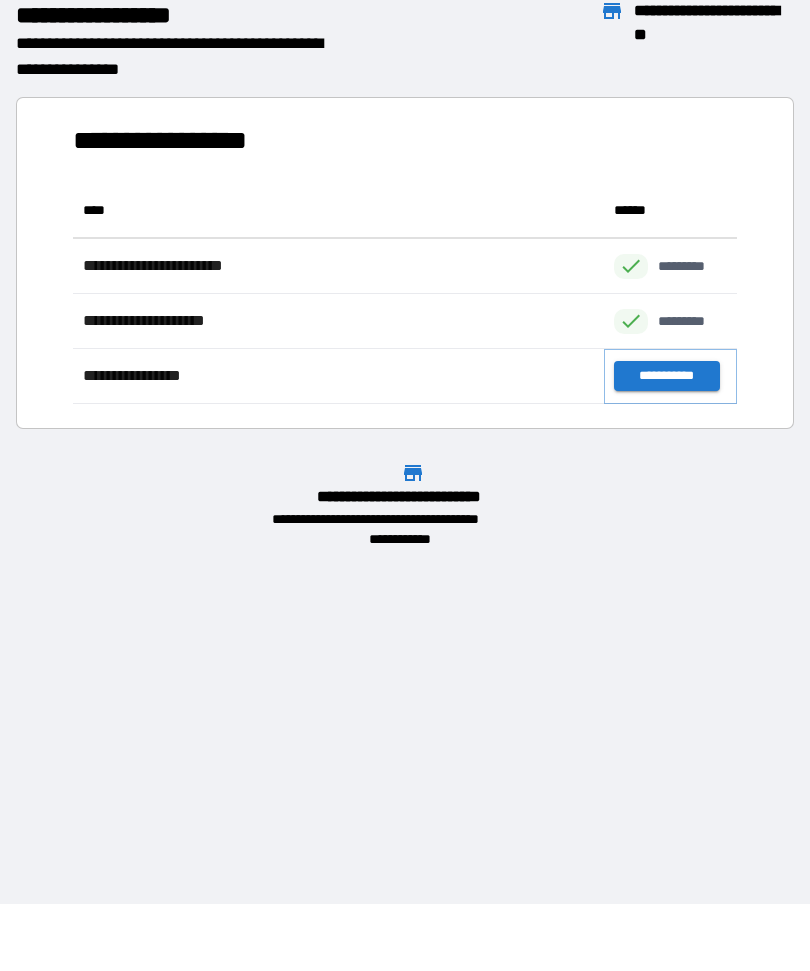 click on "**********" at bounding box center [666, 376] 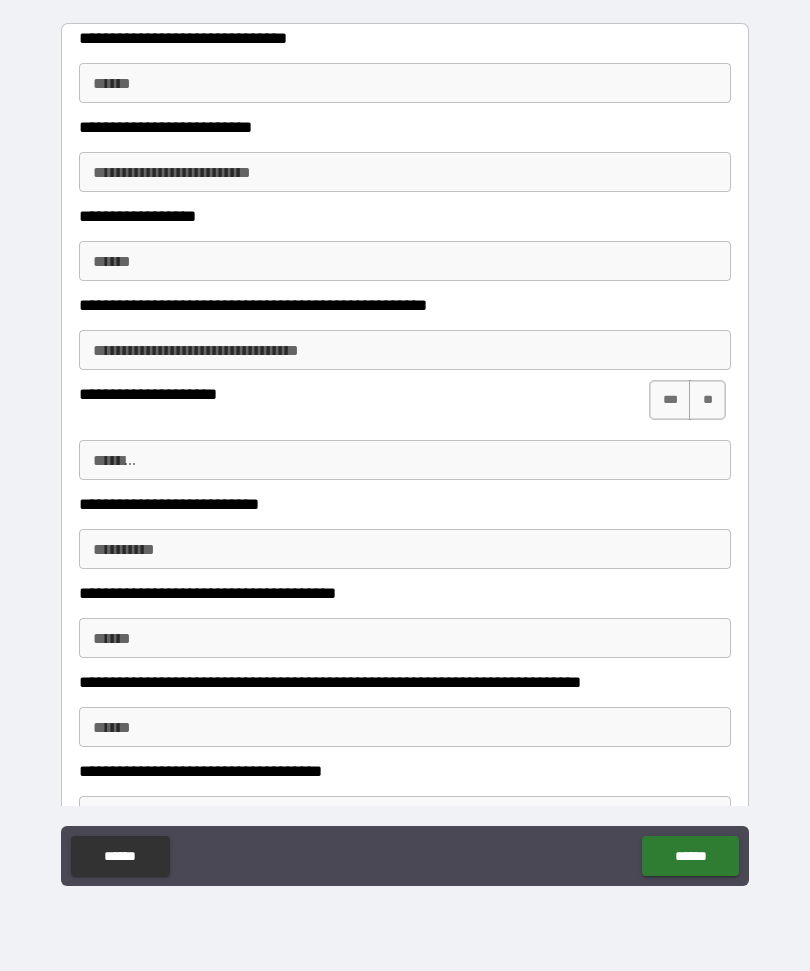 scroll, scrollTop: 0, scrollLeft: 0, axis: both 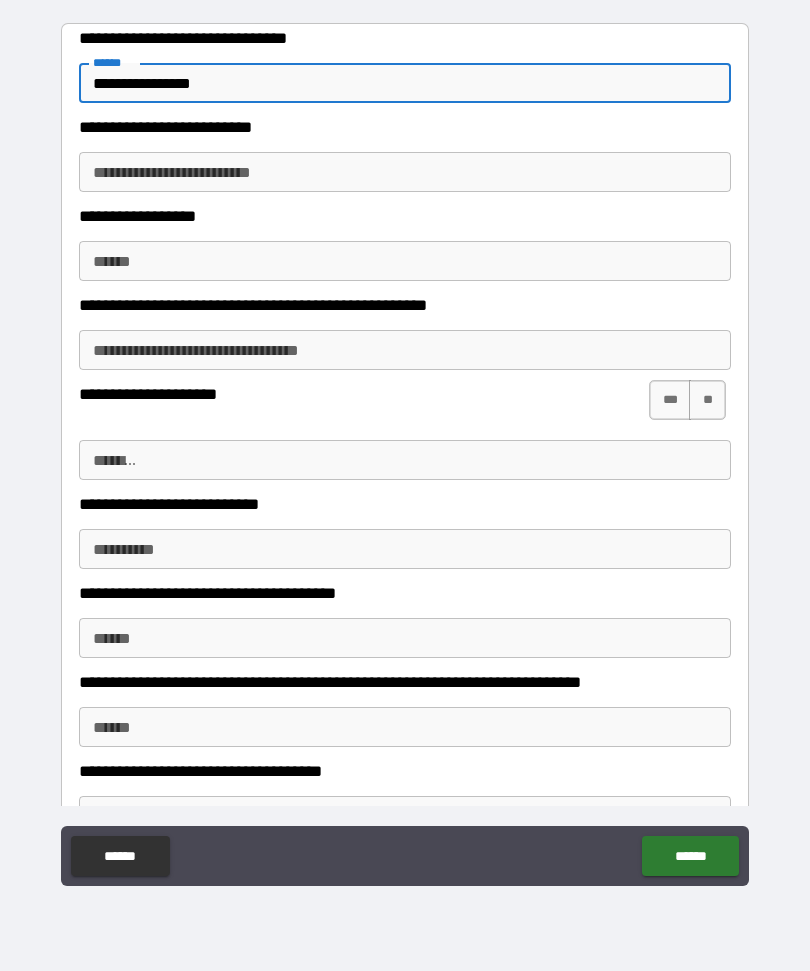 type on "**********" 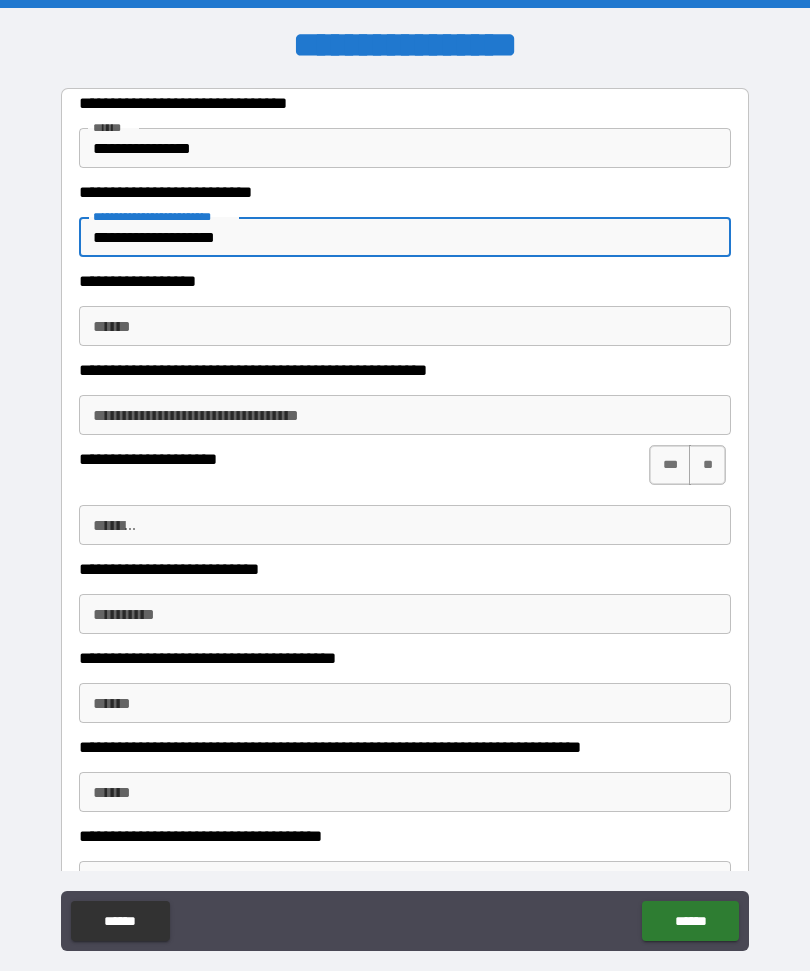 scroll, scrollTop: 0, scrollLeft: 0, axis: both 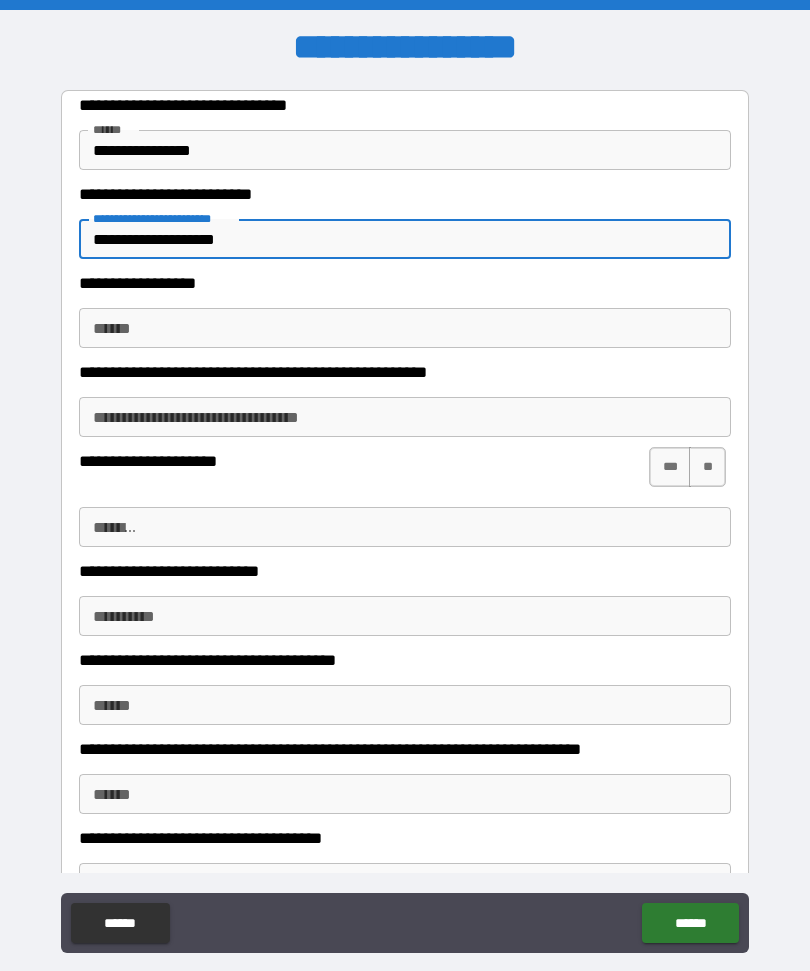 type on "**********" 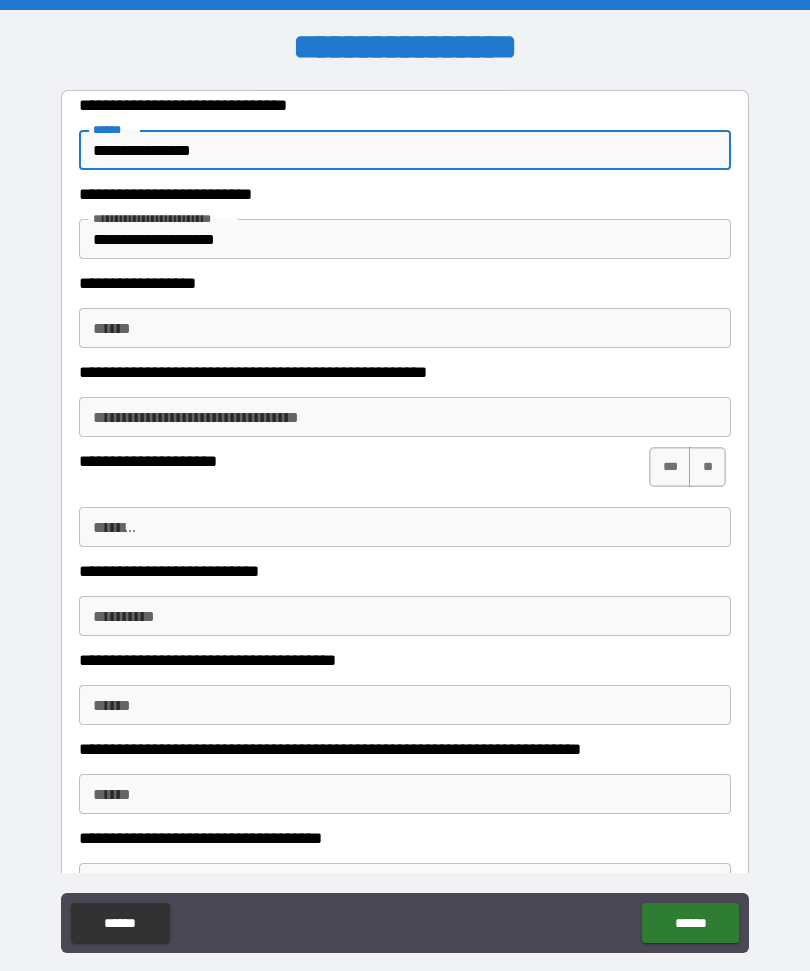 click on "**********" at bounding box center (405, 150) 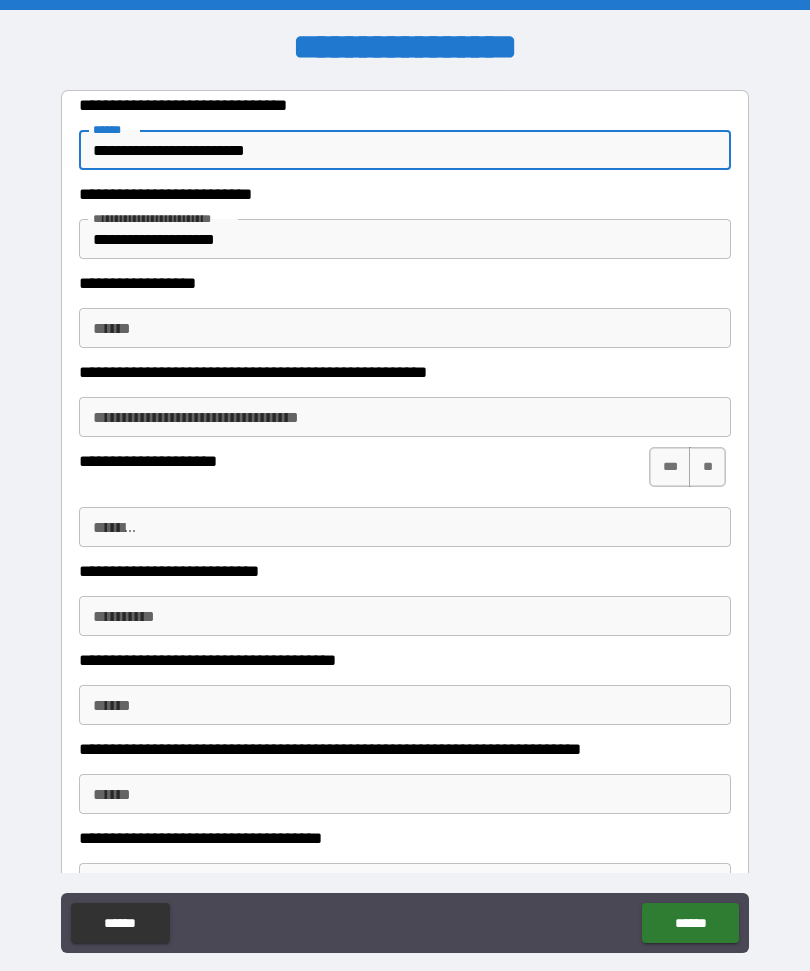 type on "**********" 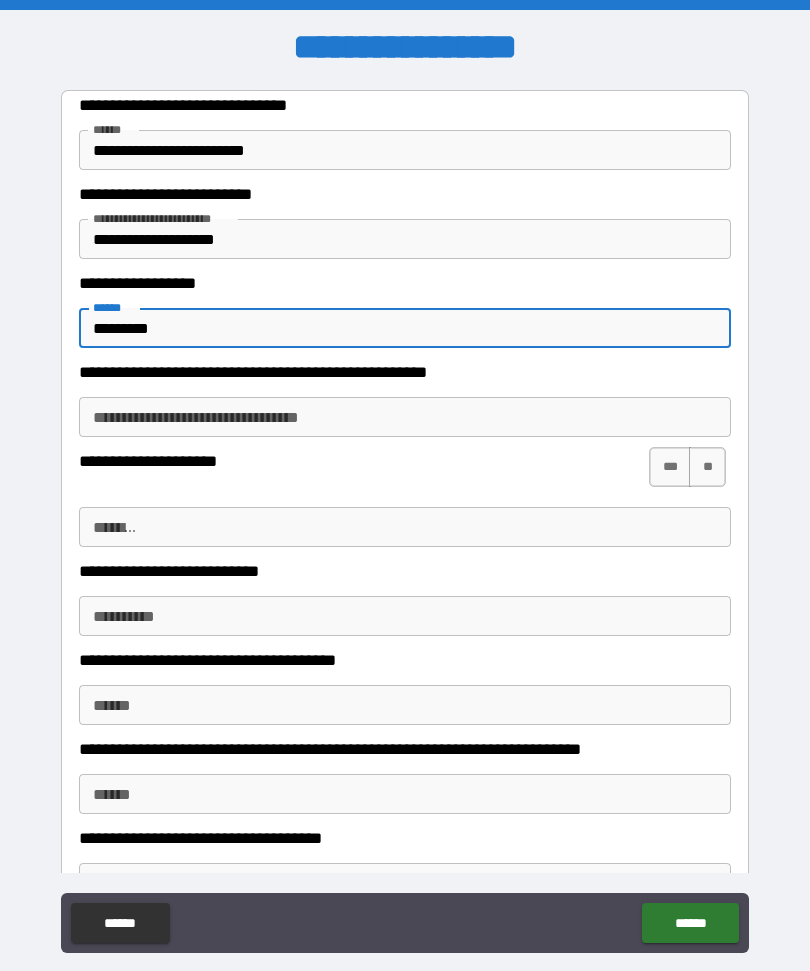 type on "*********" 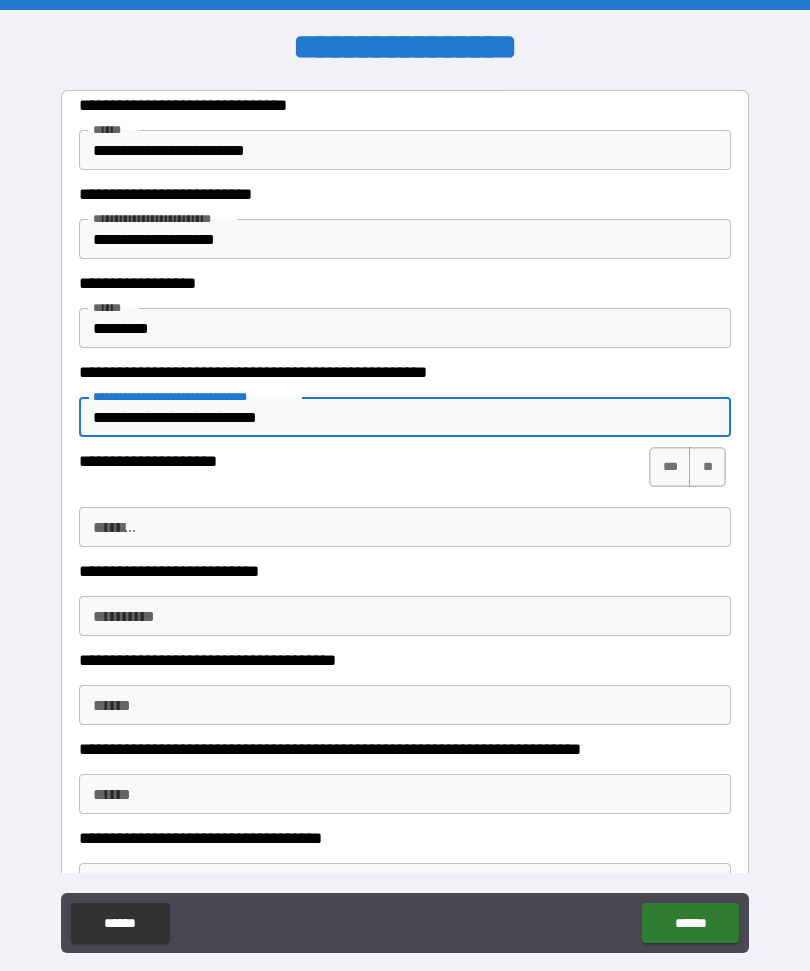 type on "**********" 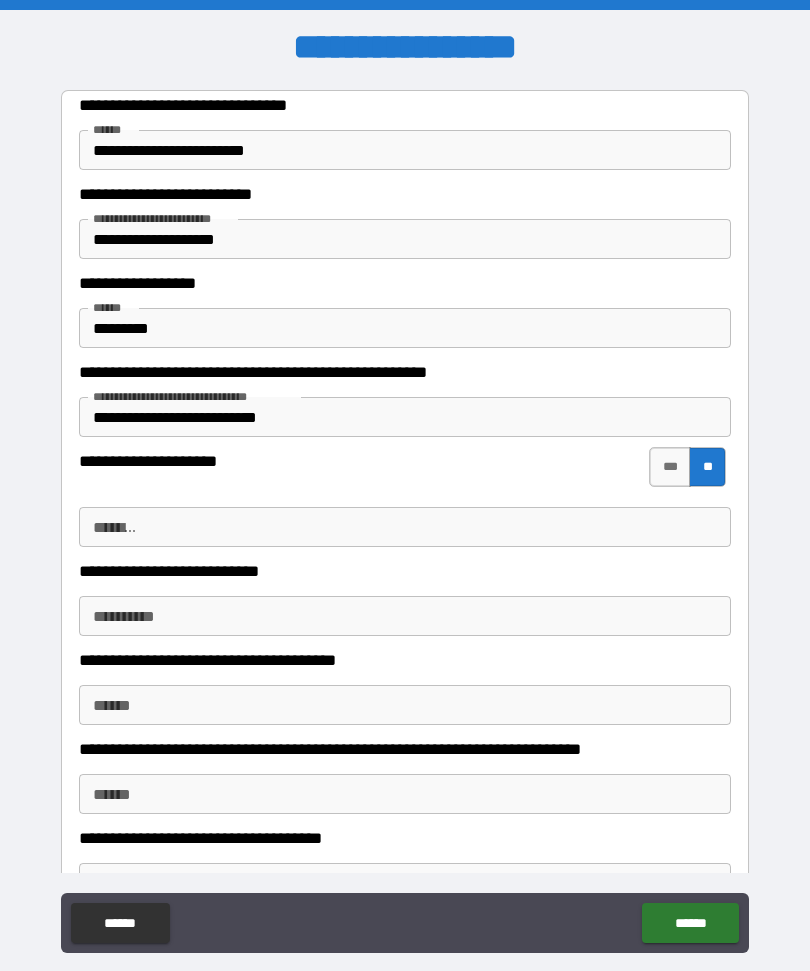 click on "***" at bounding box center (670, 467) 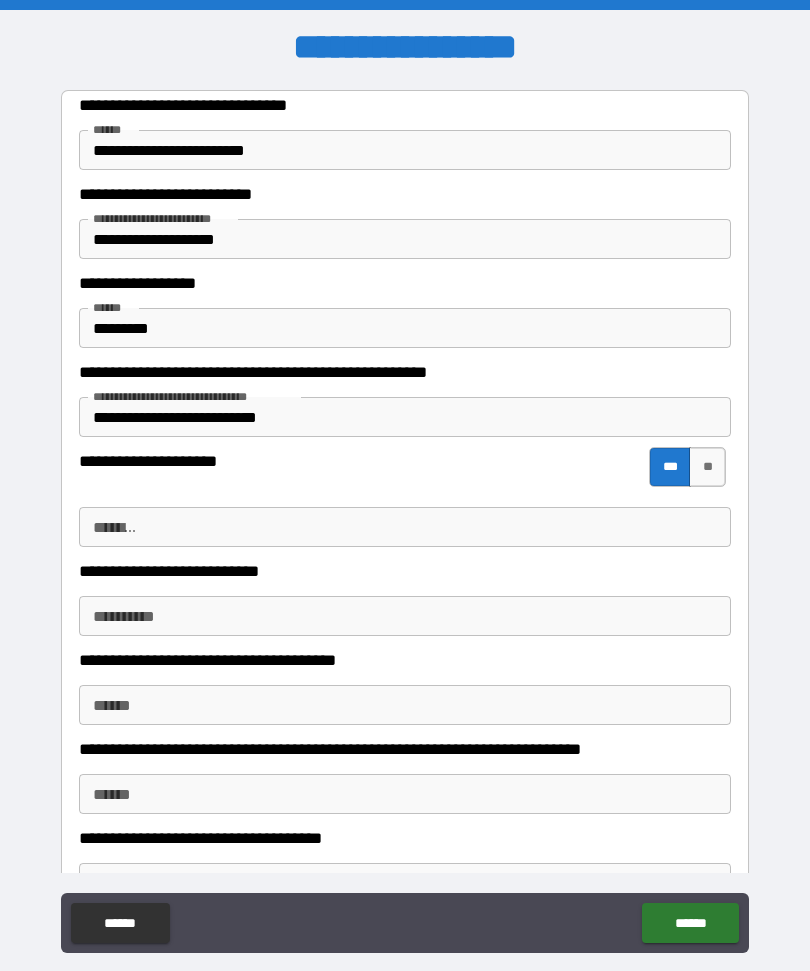 click on "**" at bounding box center (707, 467) 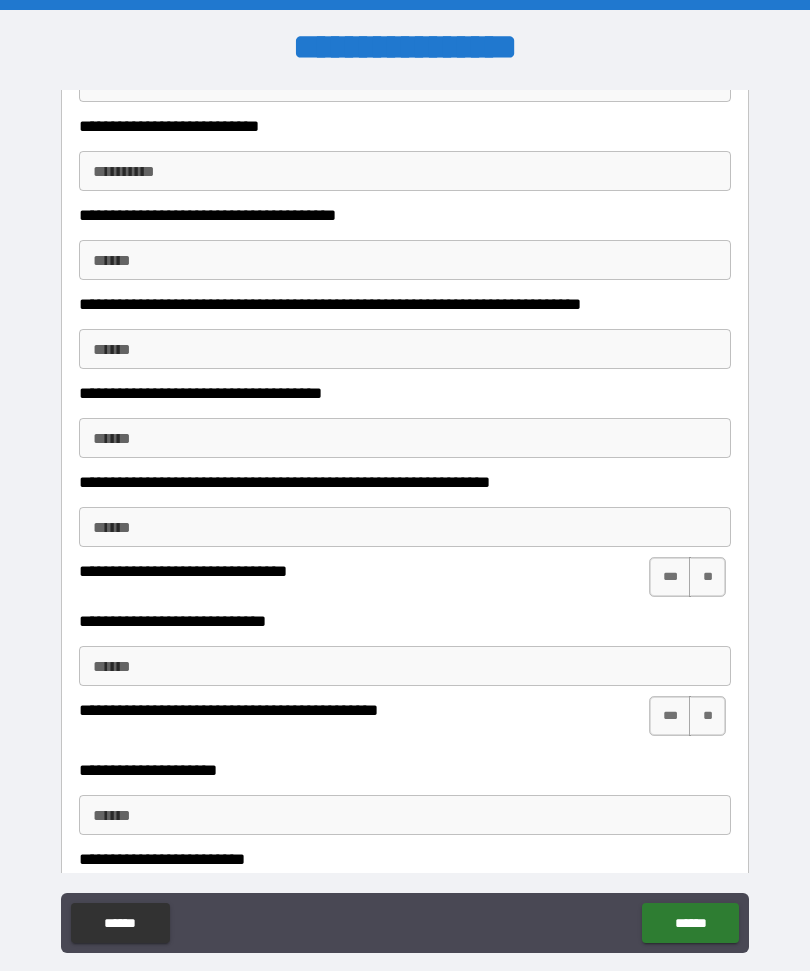 scroll, scrollTop: 508, scrollLeft: 0, axis: vertical 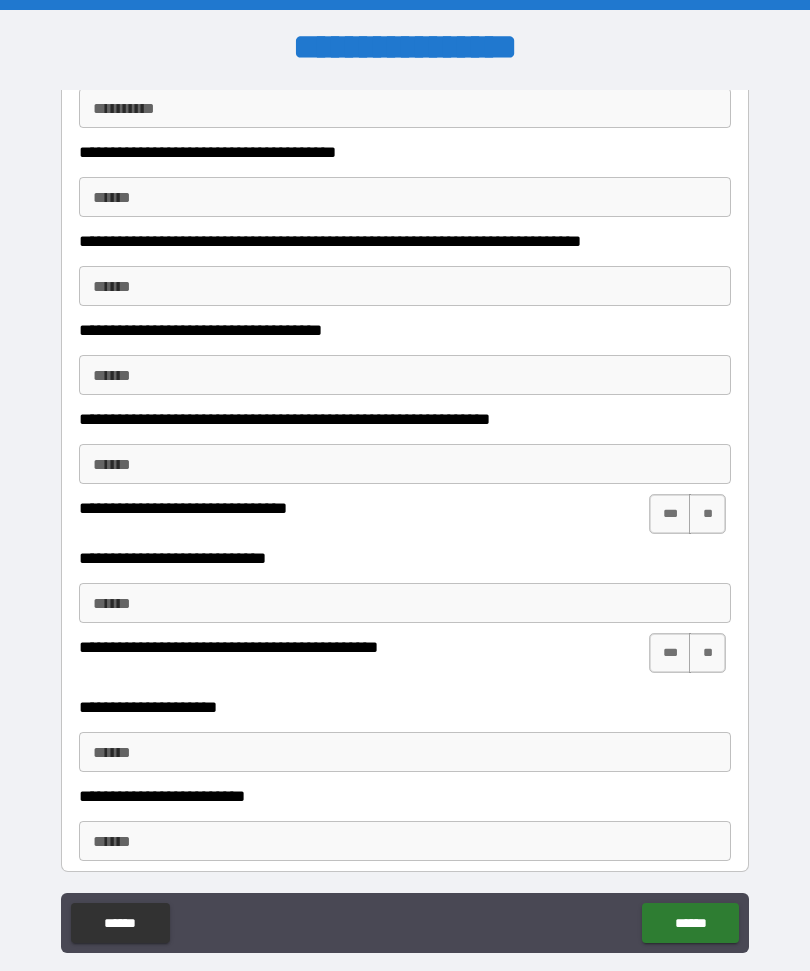 click on "***" at bounding box center [670, 514] 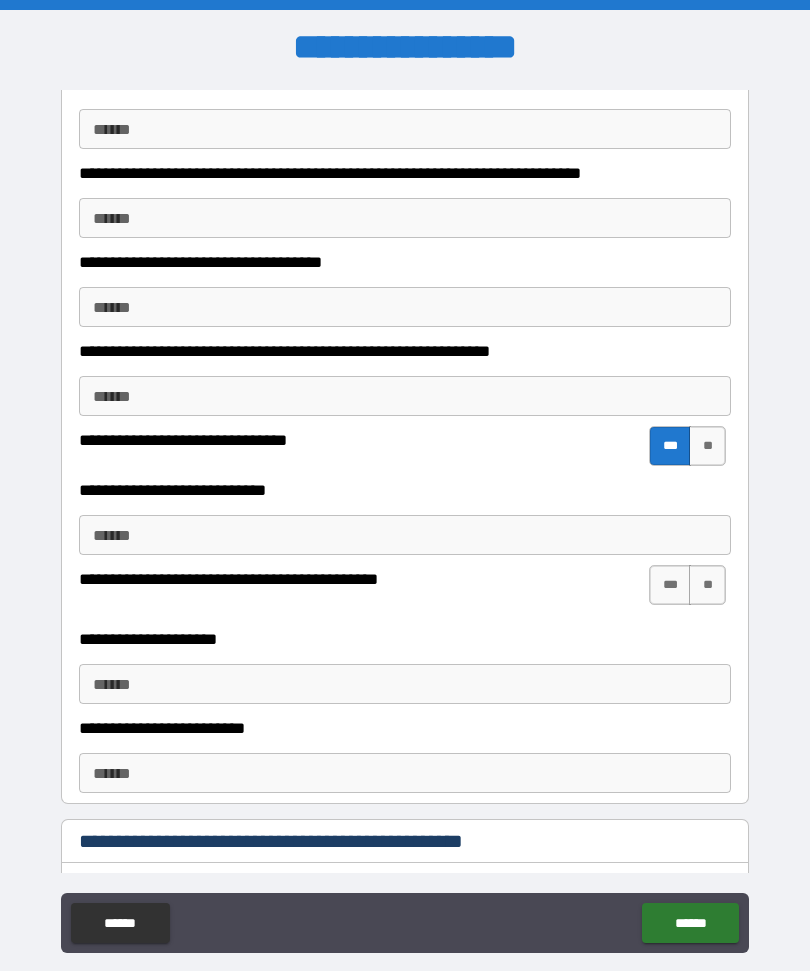 scroll, scrollTop: 579, scrollLeft: 0, axis: vertical 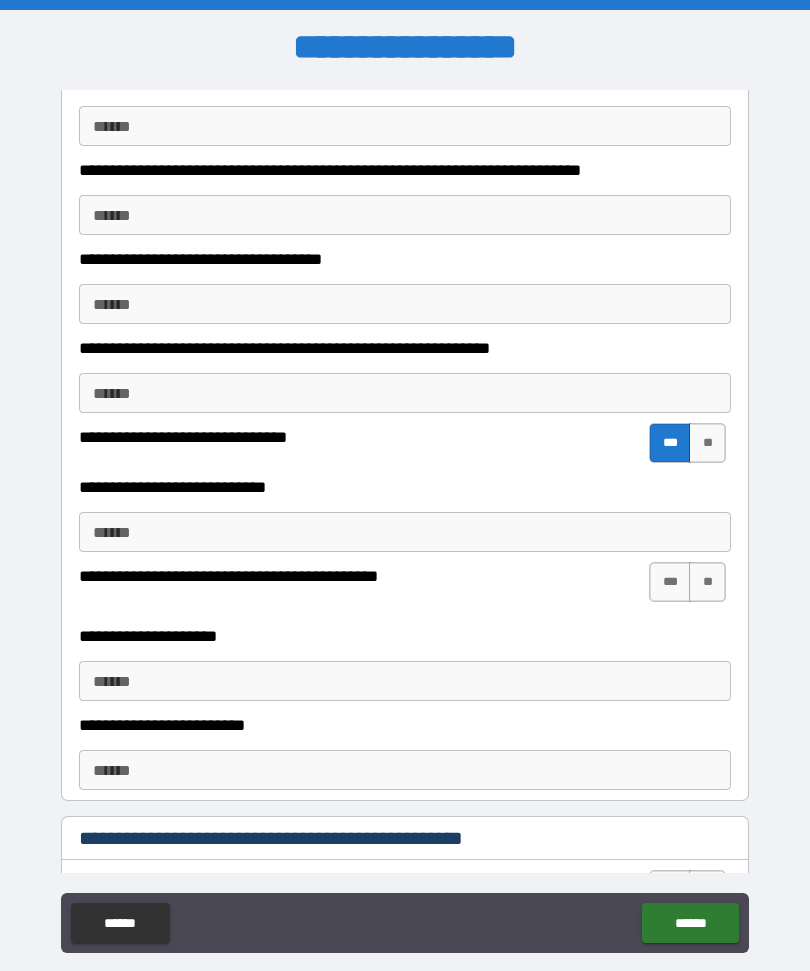 click on "**" at bounding box center (707, 582) 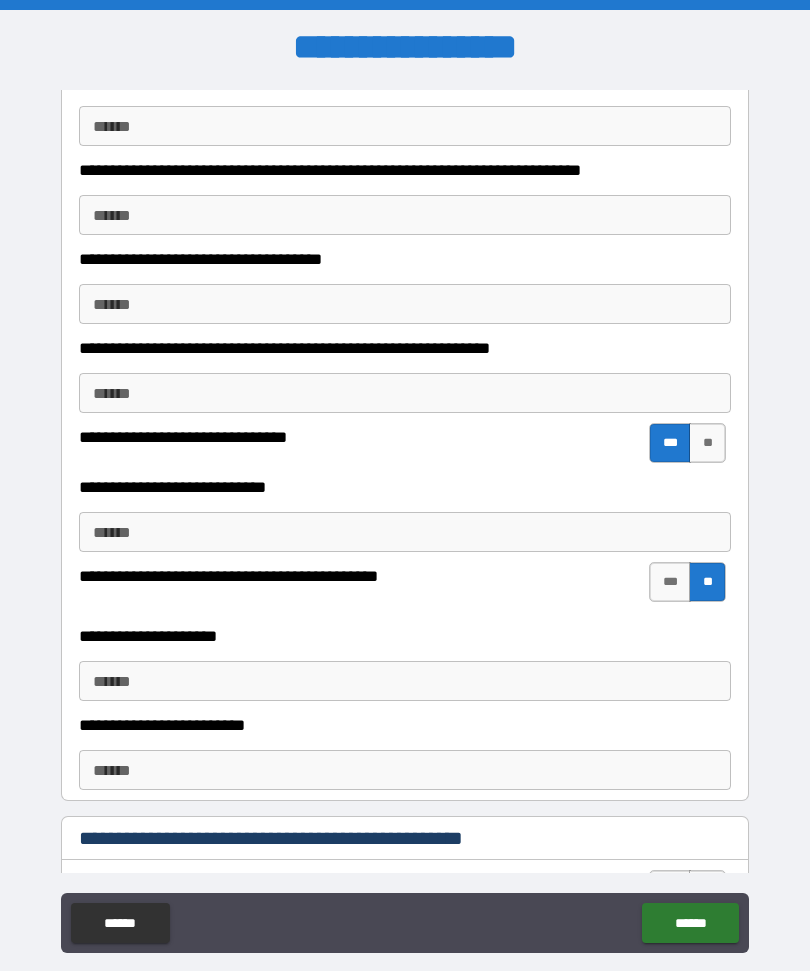 click on "**" at bounding box center [707, 582] 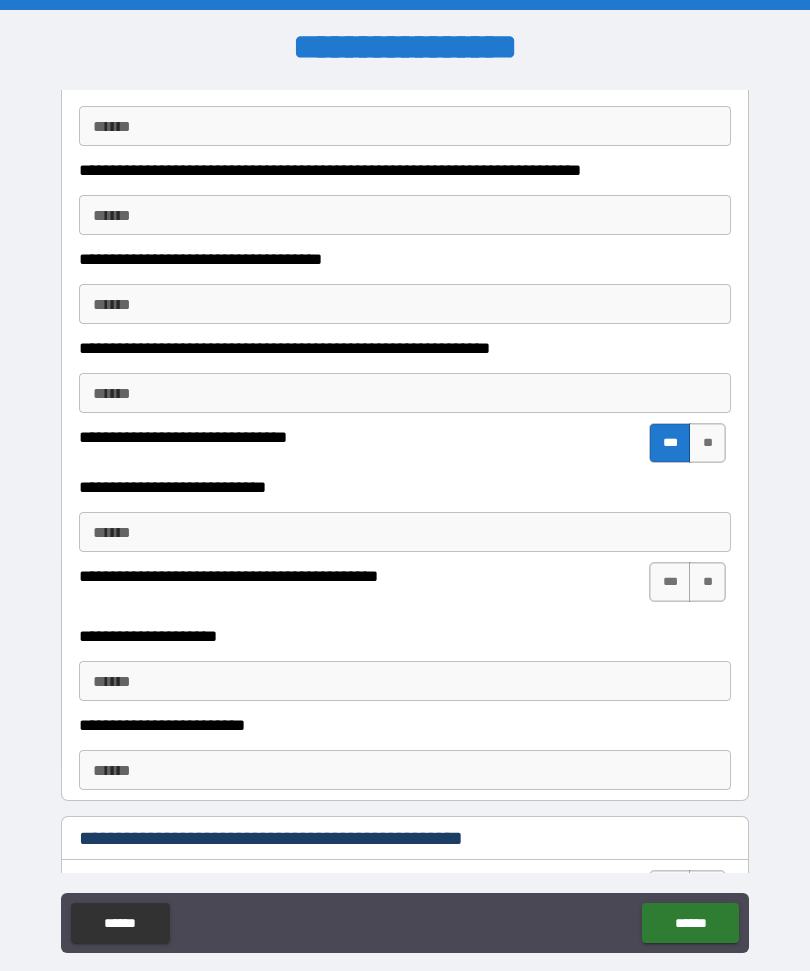 click on "******" at bounding box center (405, 532) 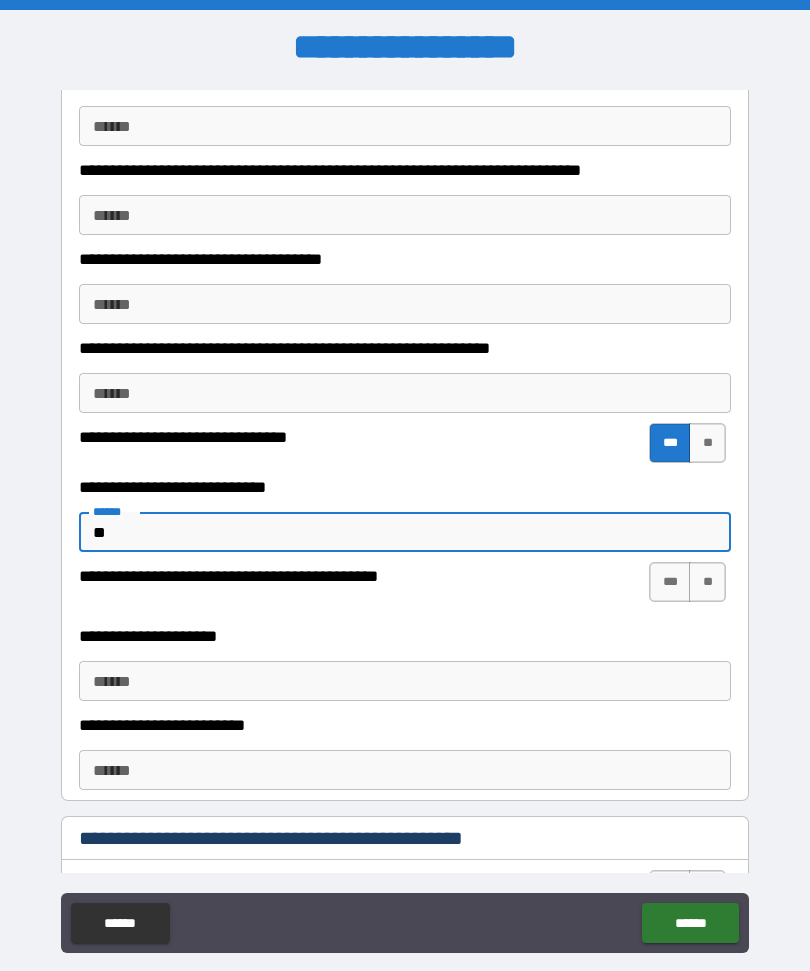 type on "**" 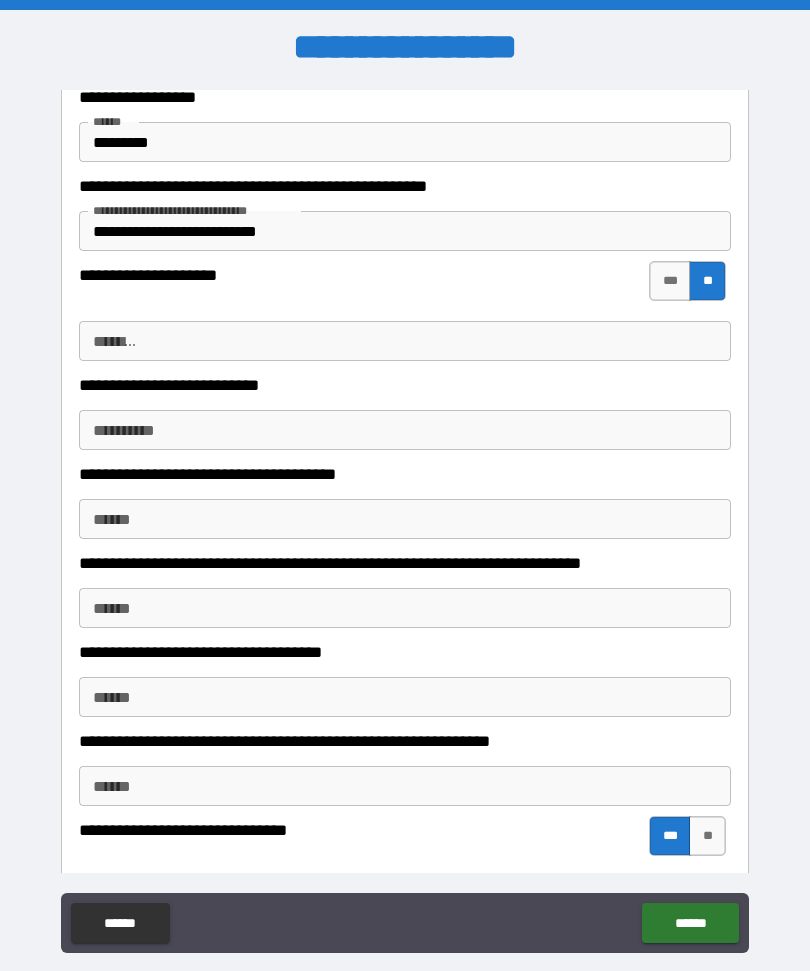 scroll, scrollTop: 181, scrollLeft: 0, axis: vertical 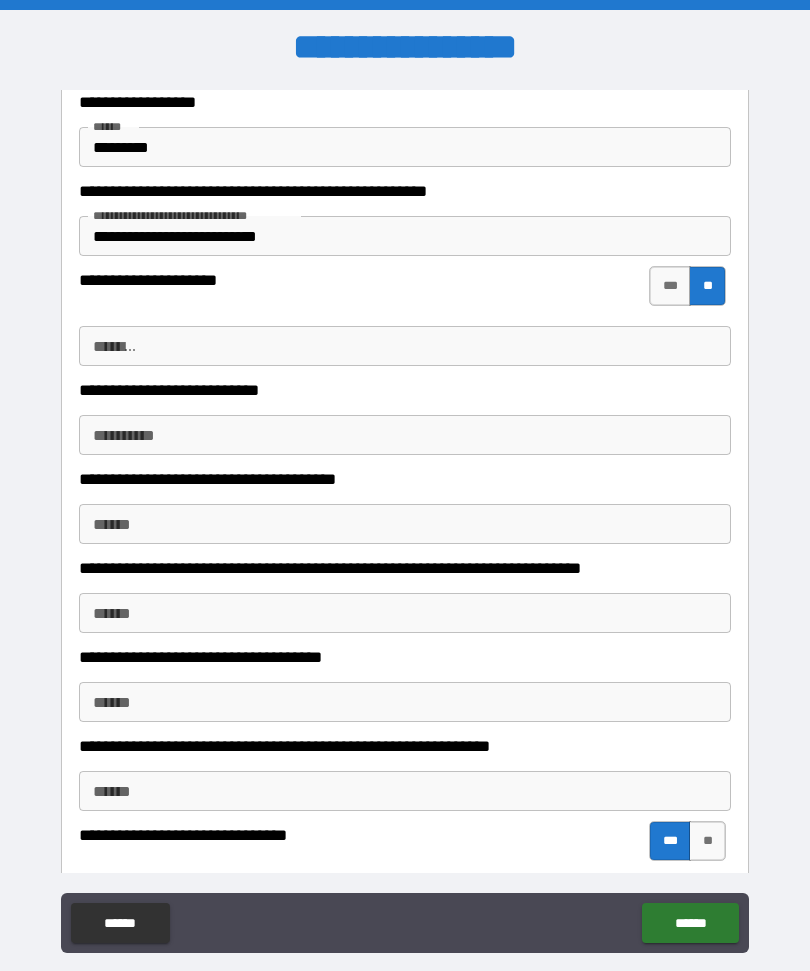 click on "*******" at bounding box center [405, 346] 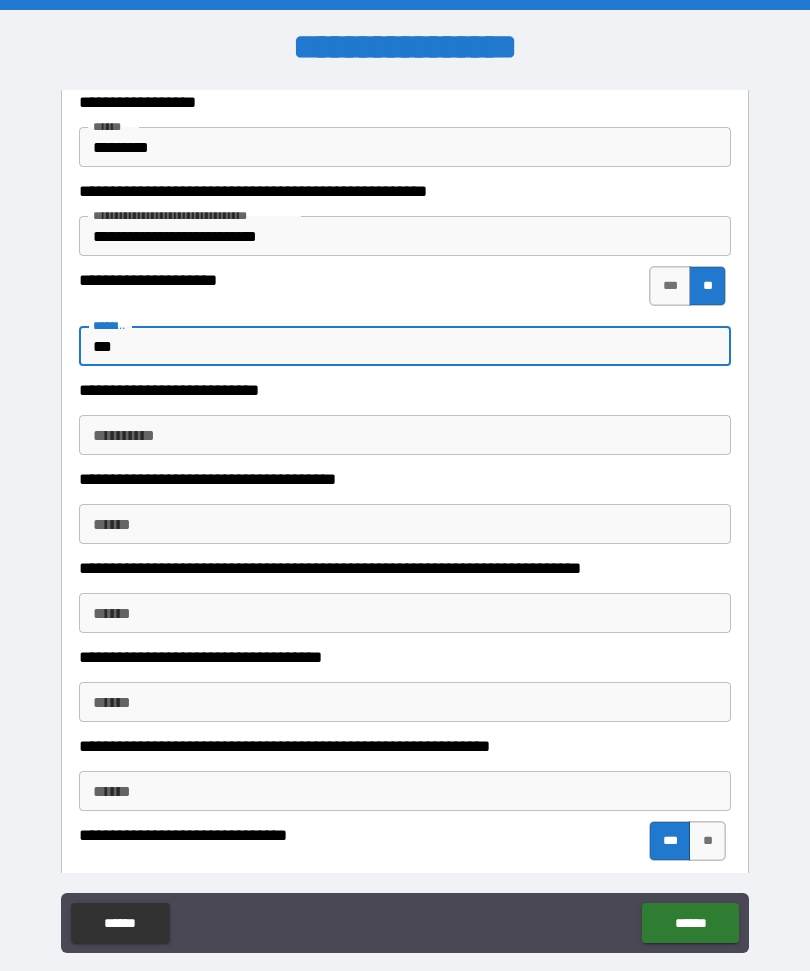 type on "***" 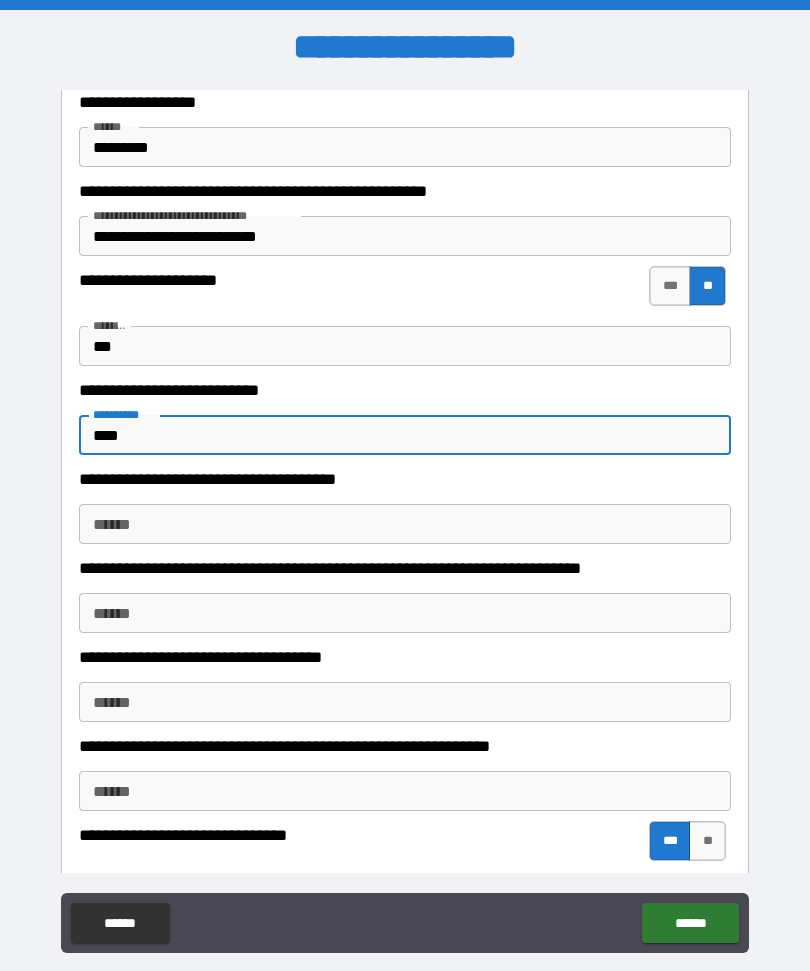 type on "****" 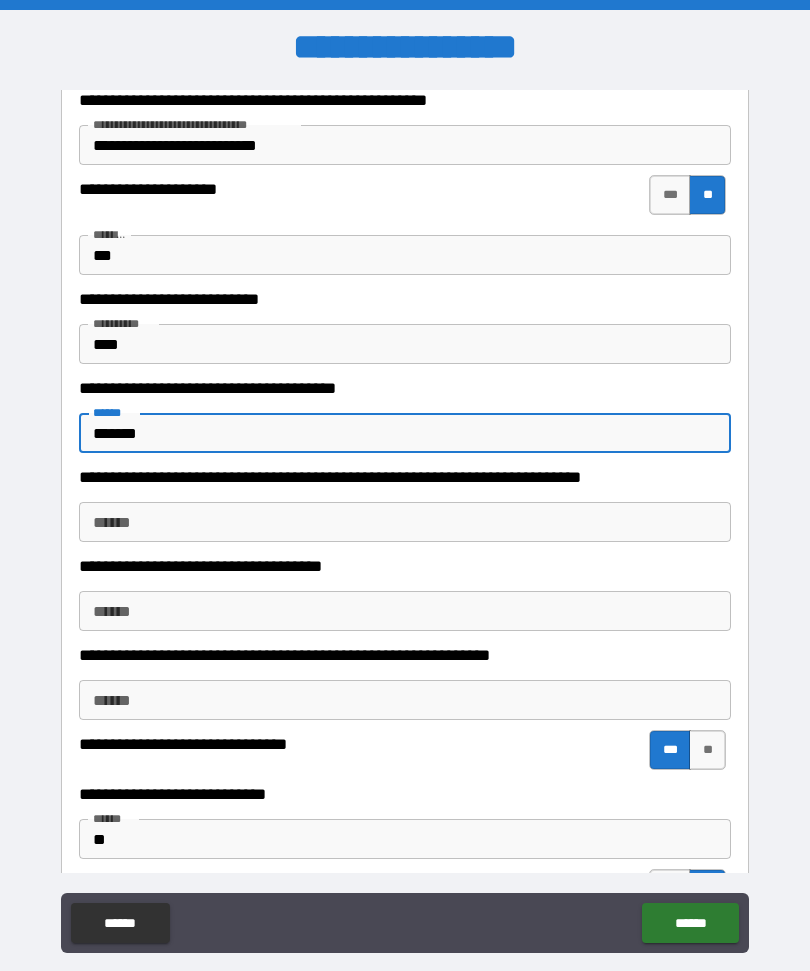 scroll, scrollTop: 318, scrollLeft: 0, axis: vertical 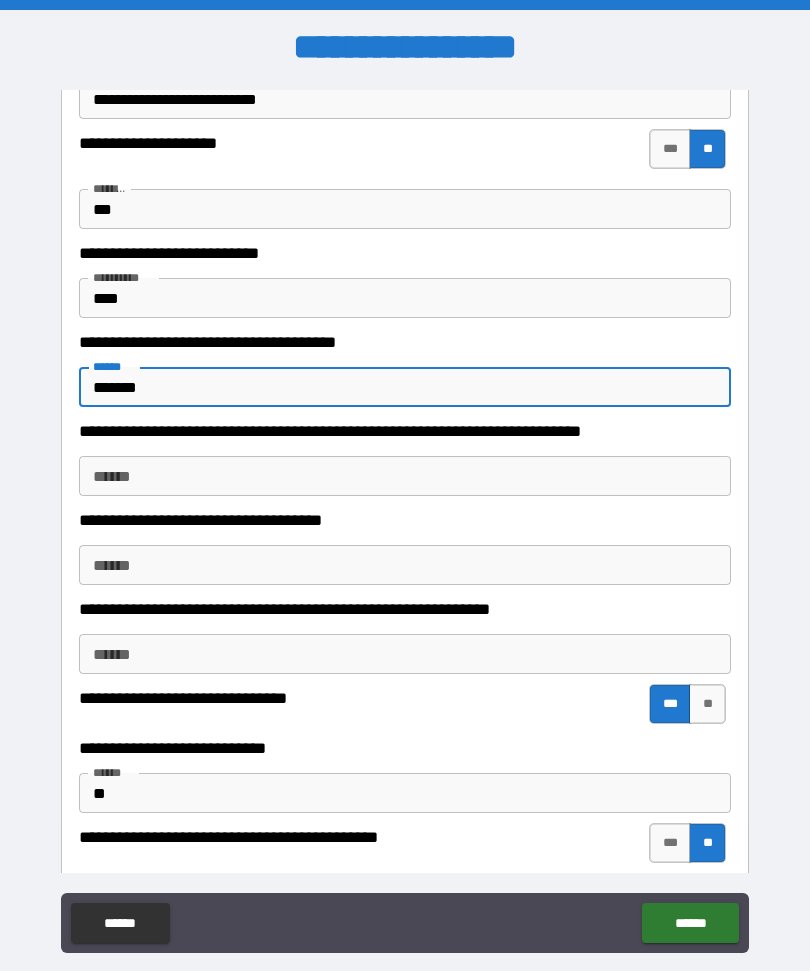 type on "*******" 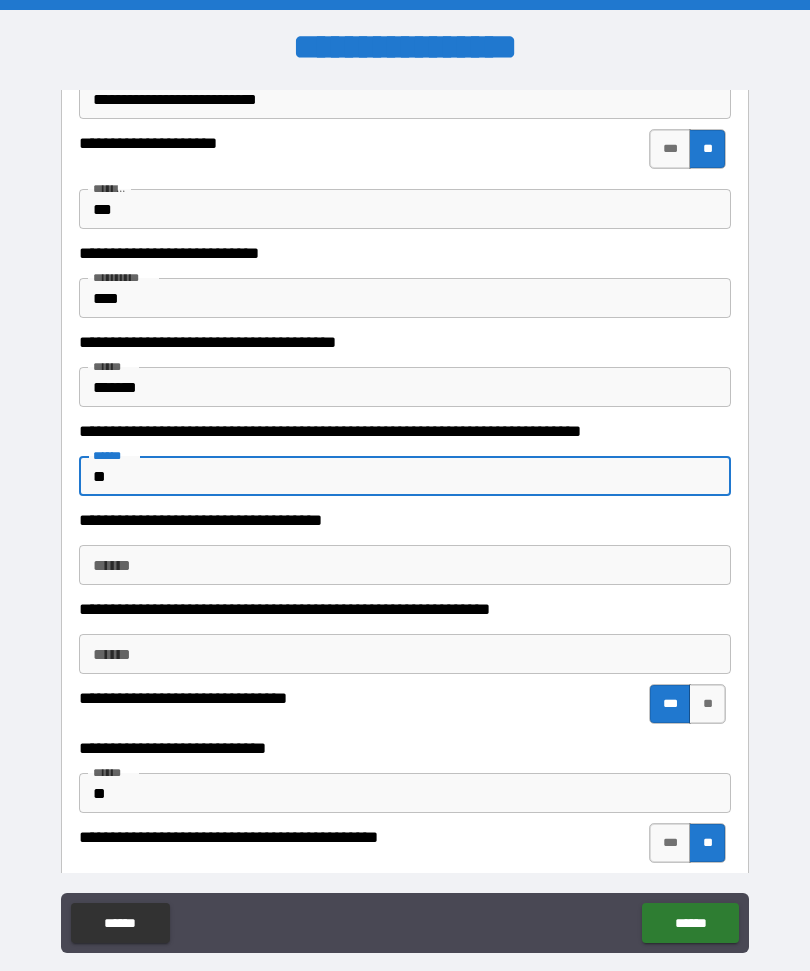 type on "**" 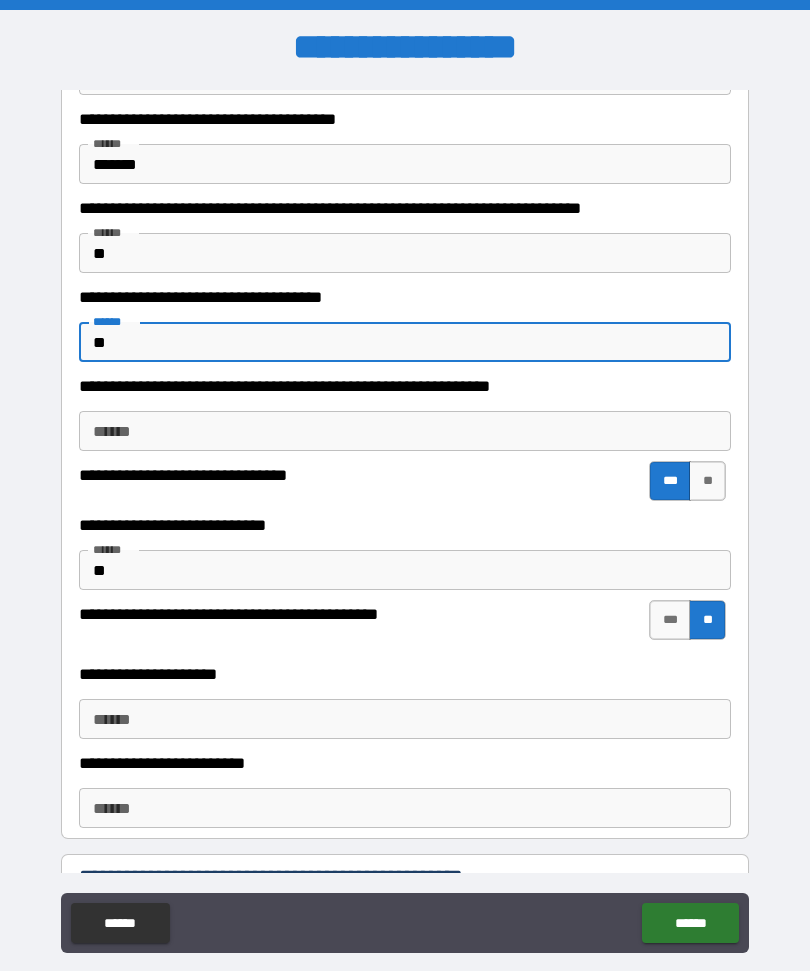 scroll, scrollTop: 548, scrollLeft: 0, axis: vertical 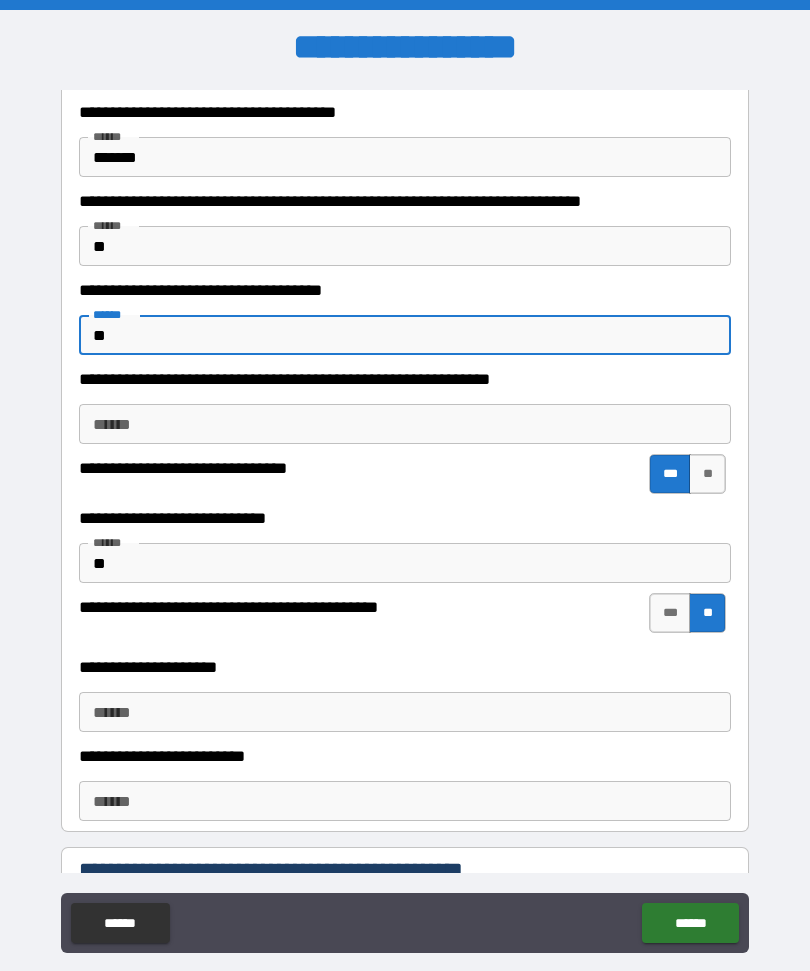 type on "**" 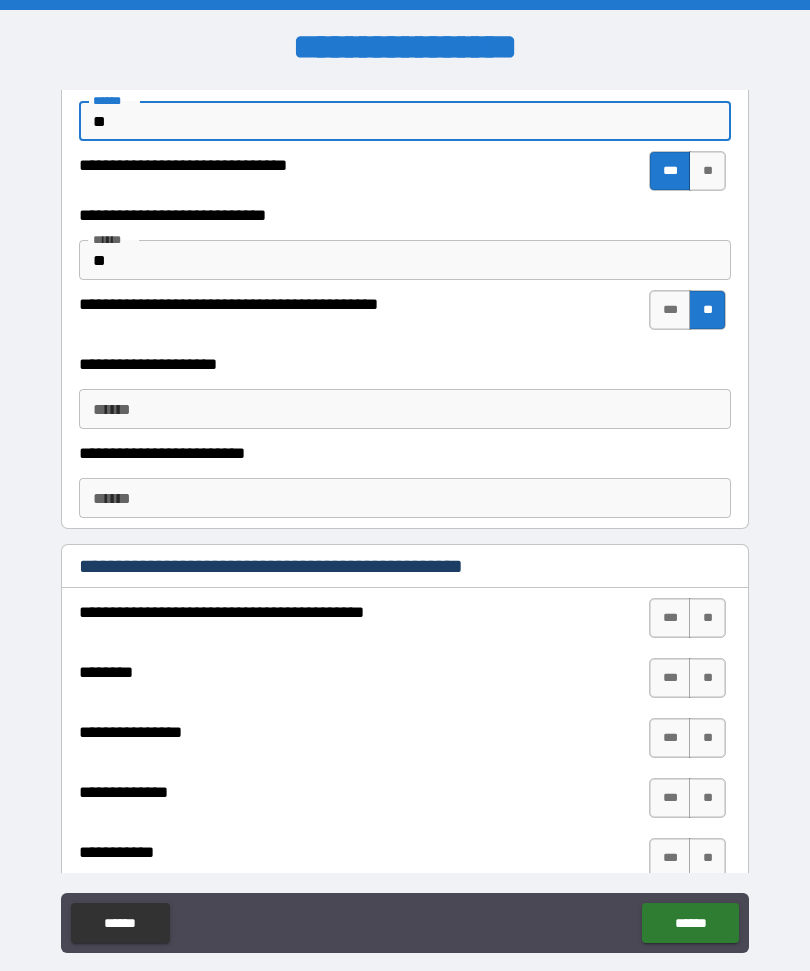 scroll, scrollTop: 875, scrollLeft: 0, axis: vertical 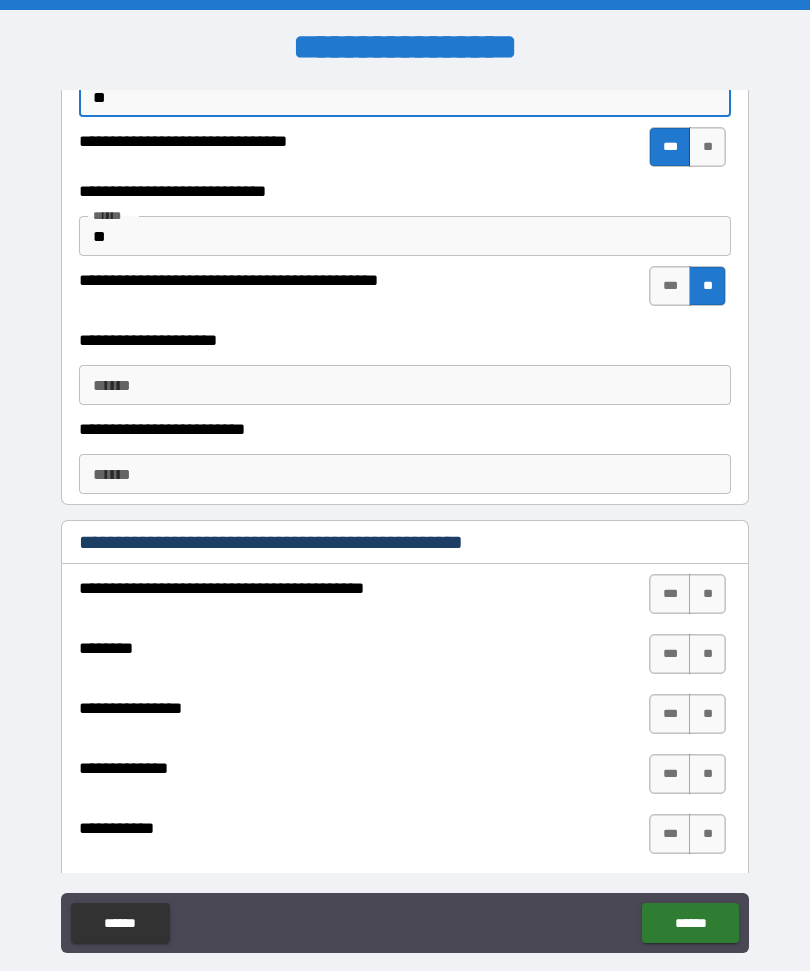 type on "**" 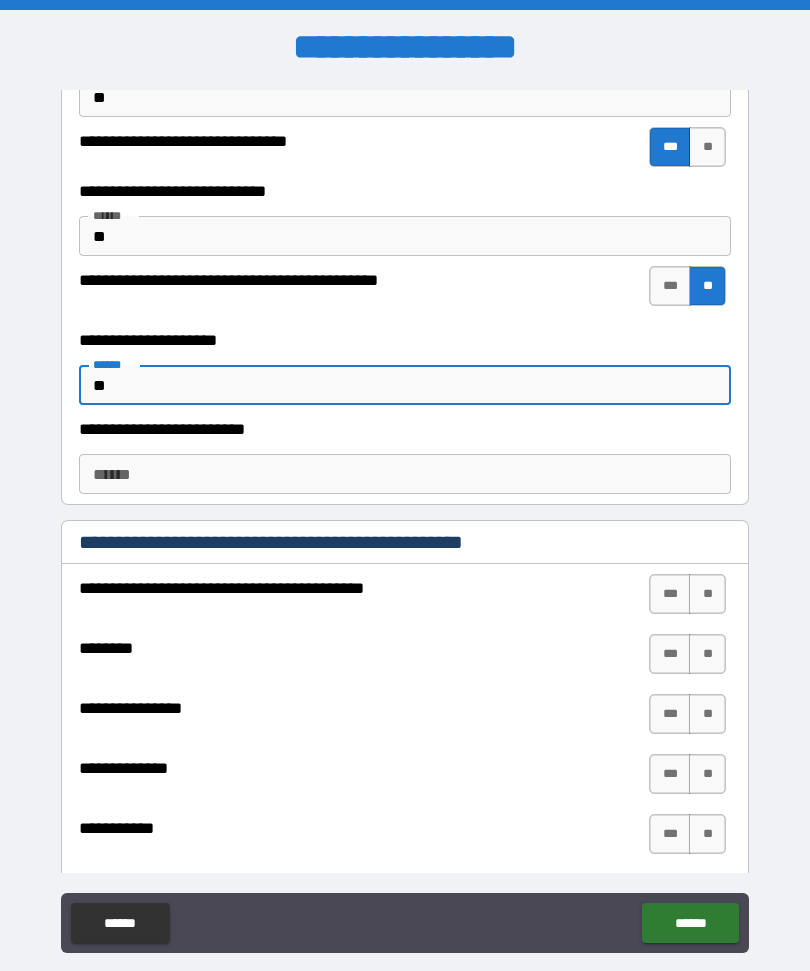 type on "**" 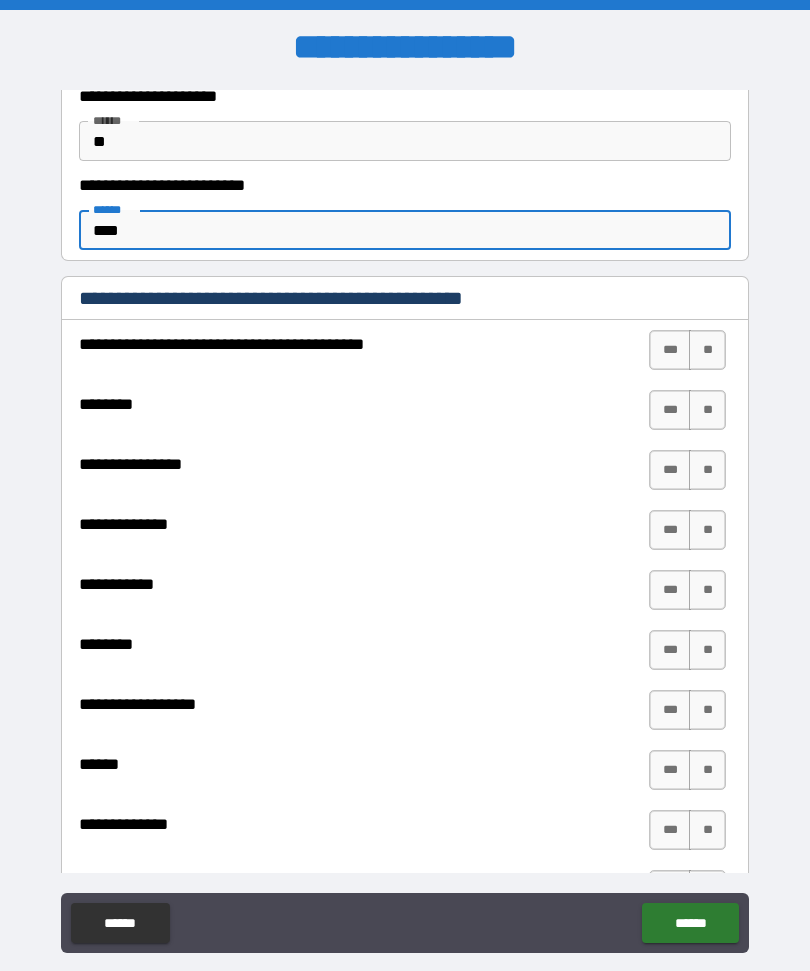 scroll, scrollTop: 1121, scrollLeft: 0, axis: vertical 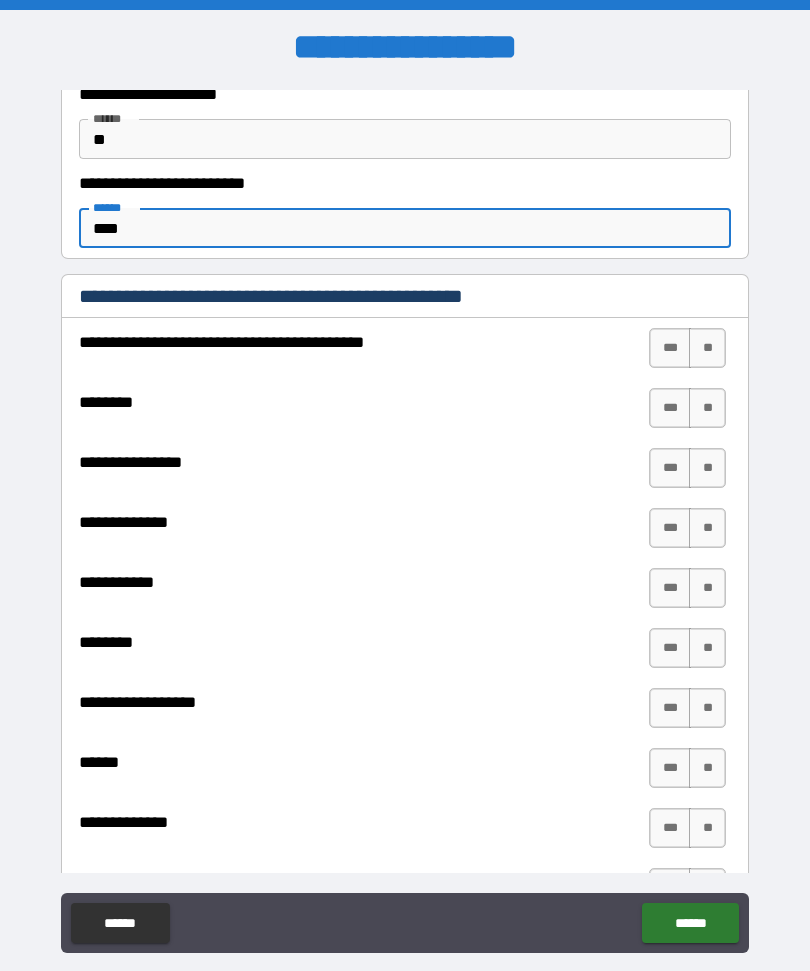 type on "****" 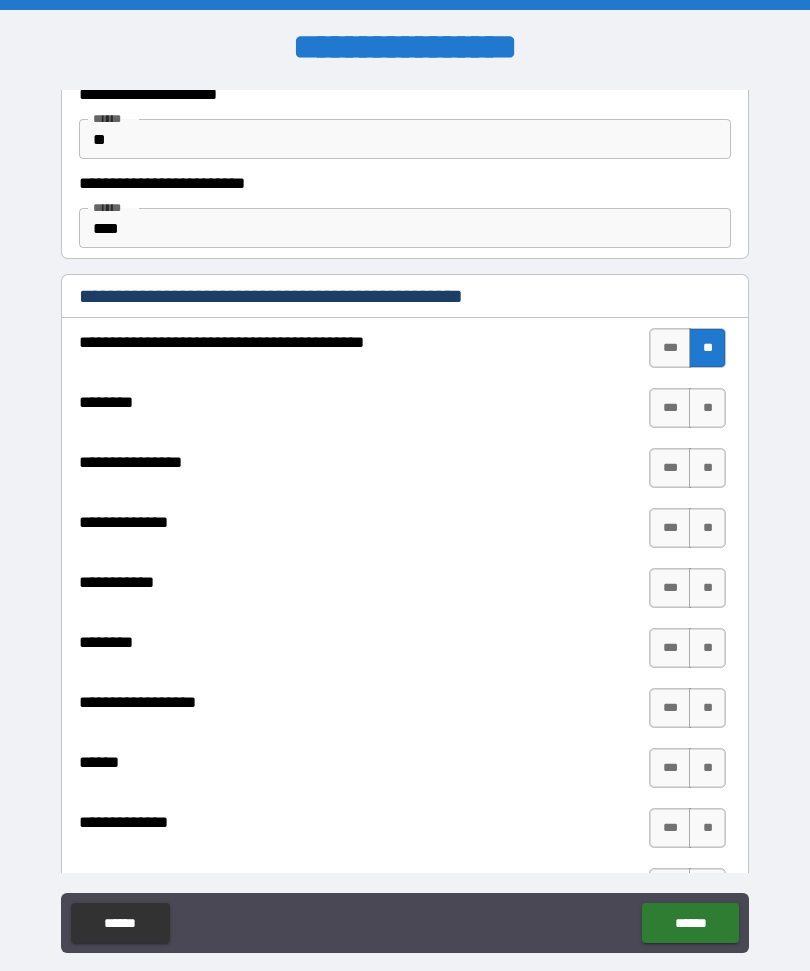 click on "**" at bounding box center [707, 408] 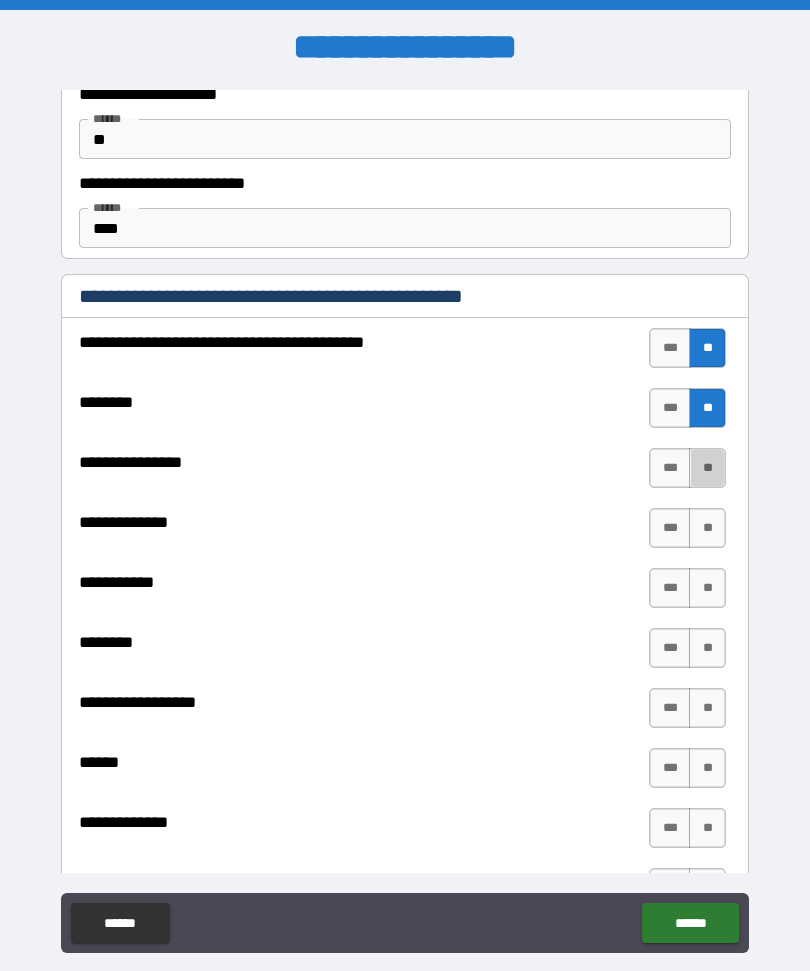 click on "**" at bounding box center [707, 528] 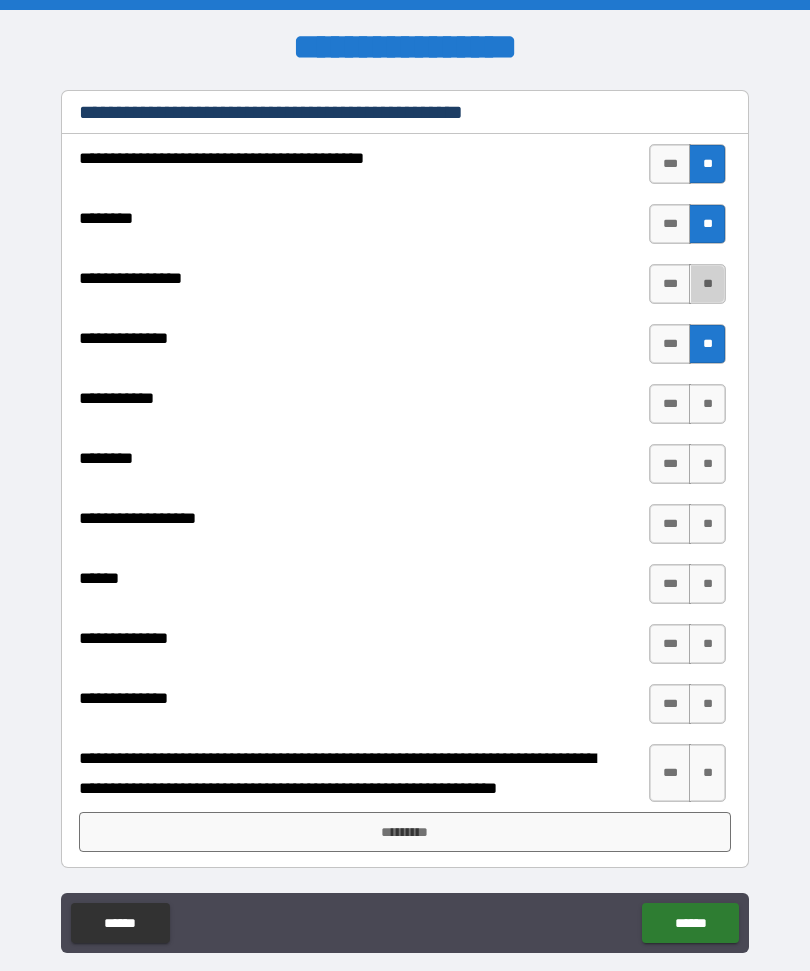 scroll, scrollTop: 1305, scrollLeft: 0, axis: vertical 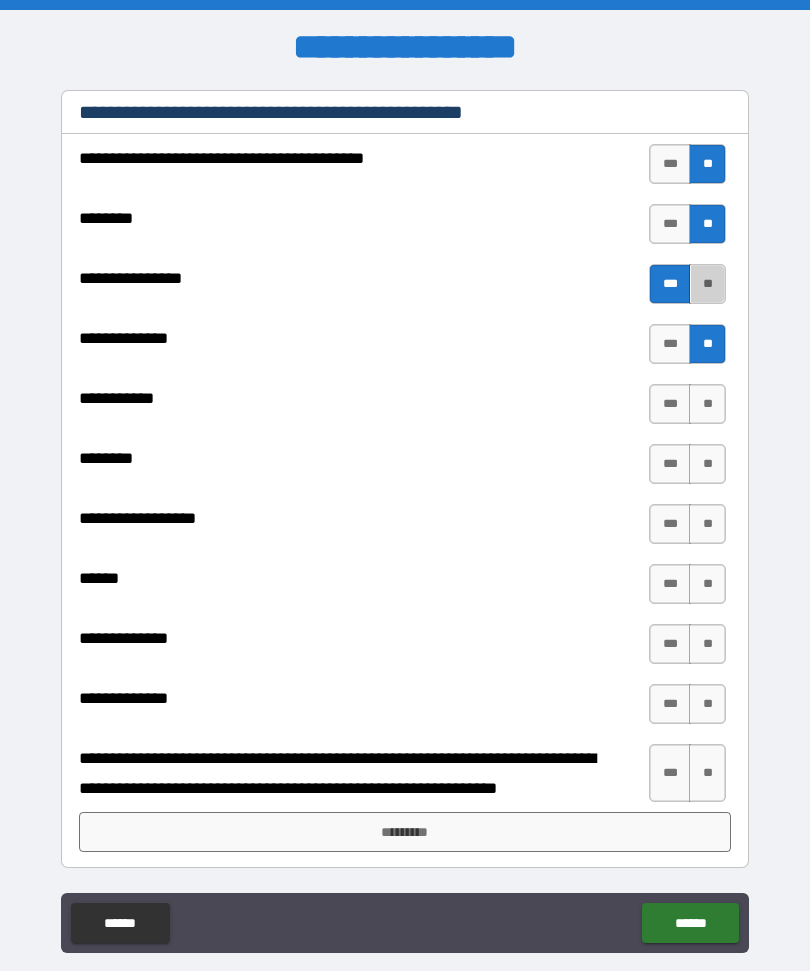 click on "**" at bounding box center (707, 404) 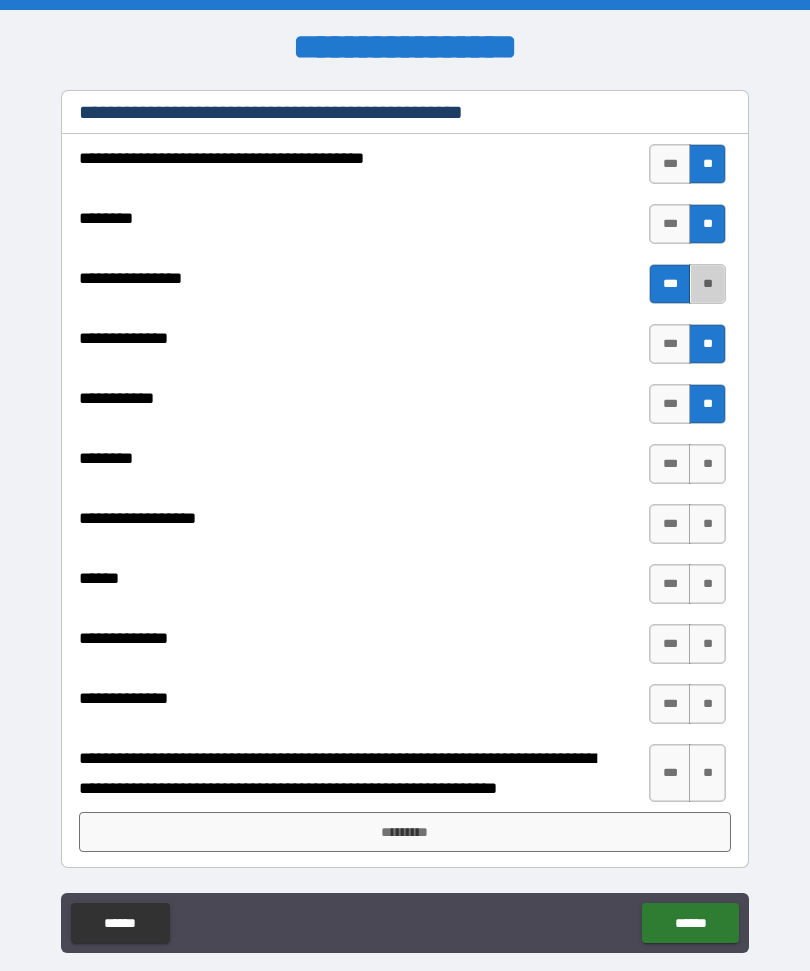 click on "**" at bounding box center [707, 464] 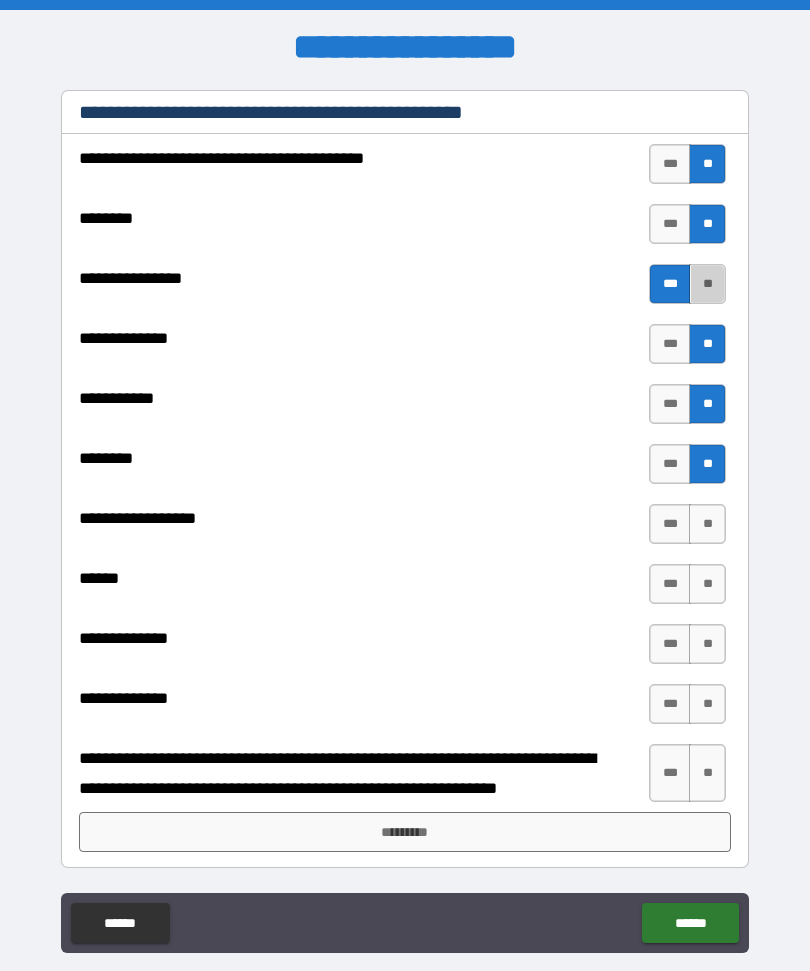 click on "**" at bounding box center [707, 524] 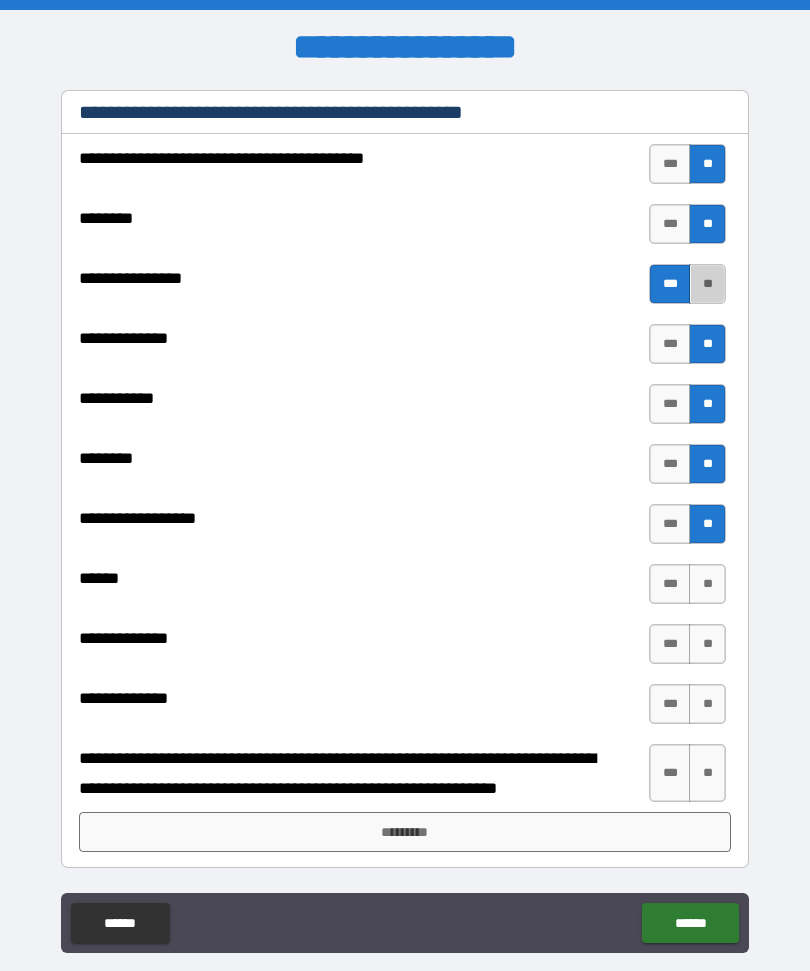 click on "**" at bounding box center (707, 584) 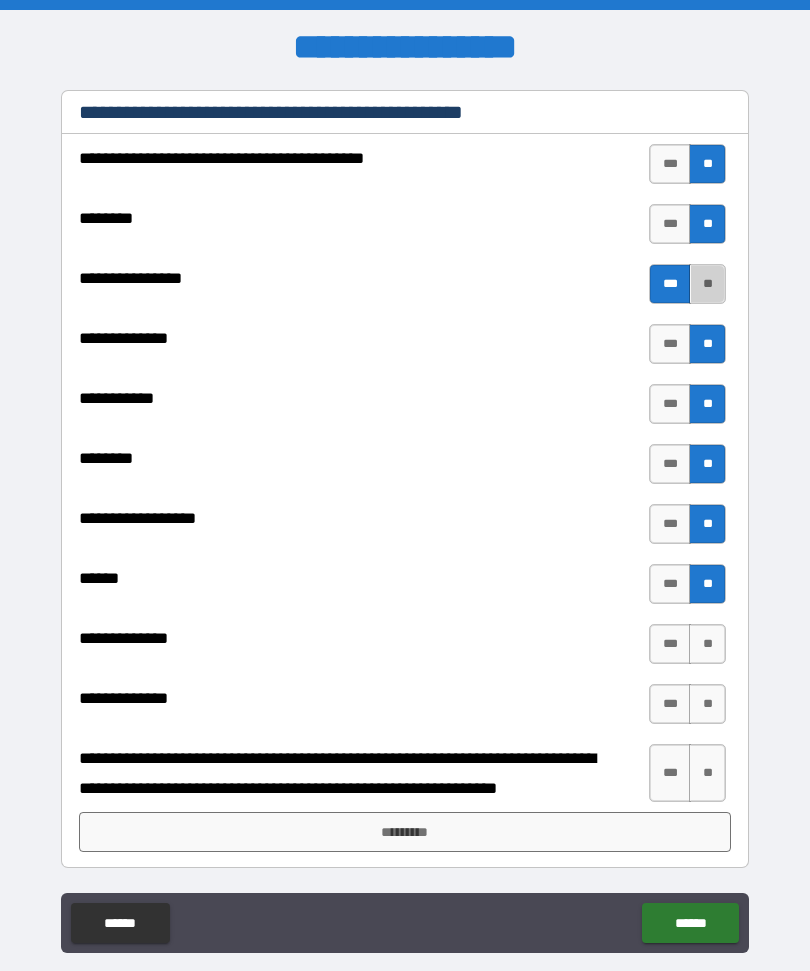 click on "**" at bounding box center [707, 644] 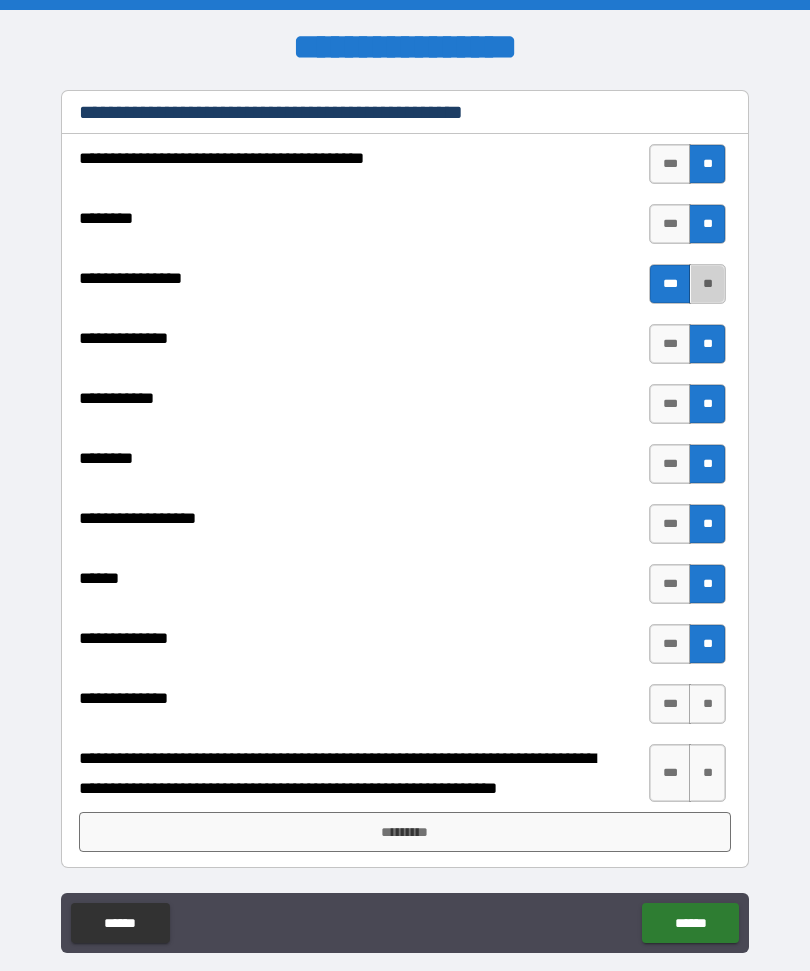 click on "**" at bounding box center [707, 704] 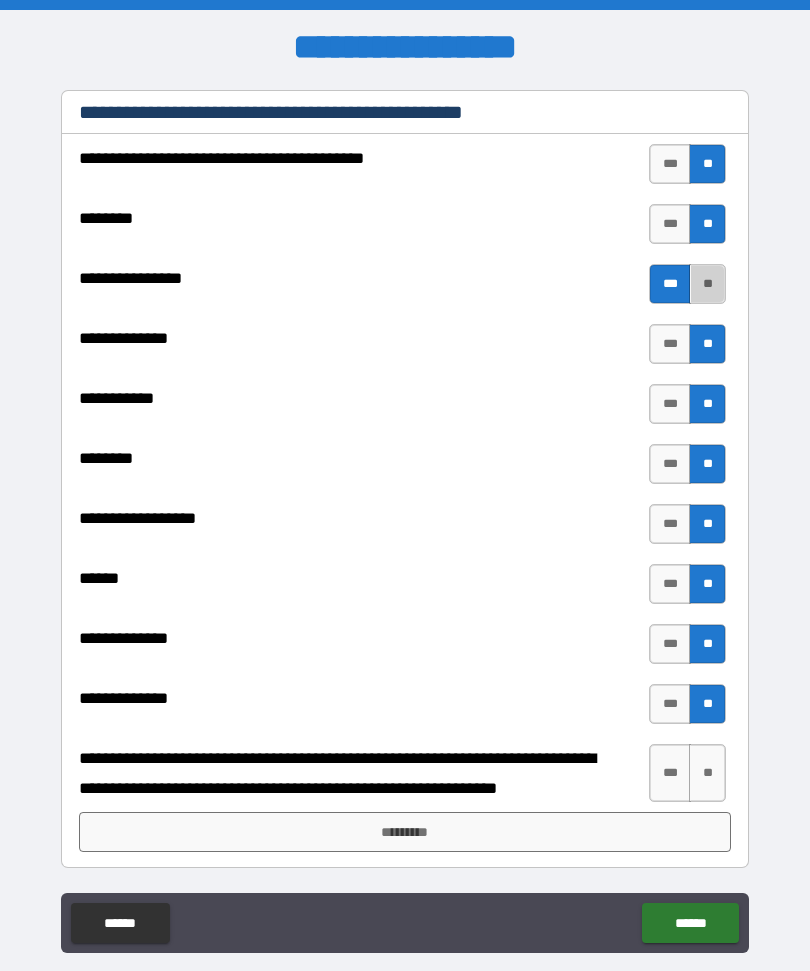 scroll, scrollTop: 1305, scrollLeft: 0, axis: vertical 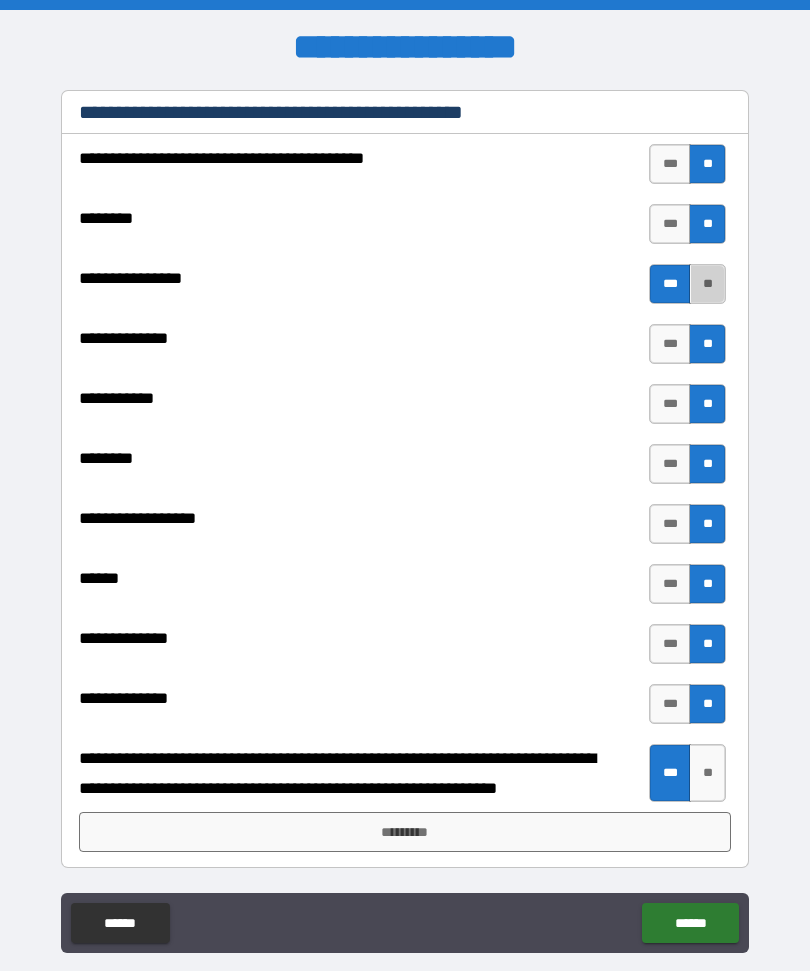 click on "*********" at bounding box center [405, 832] 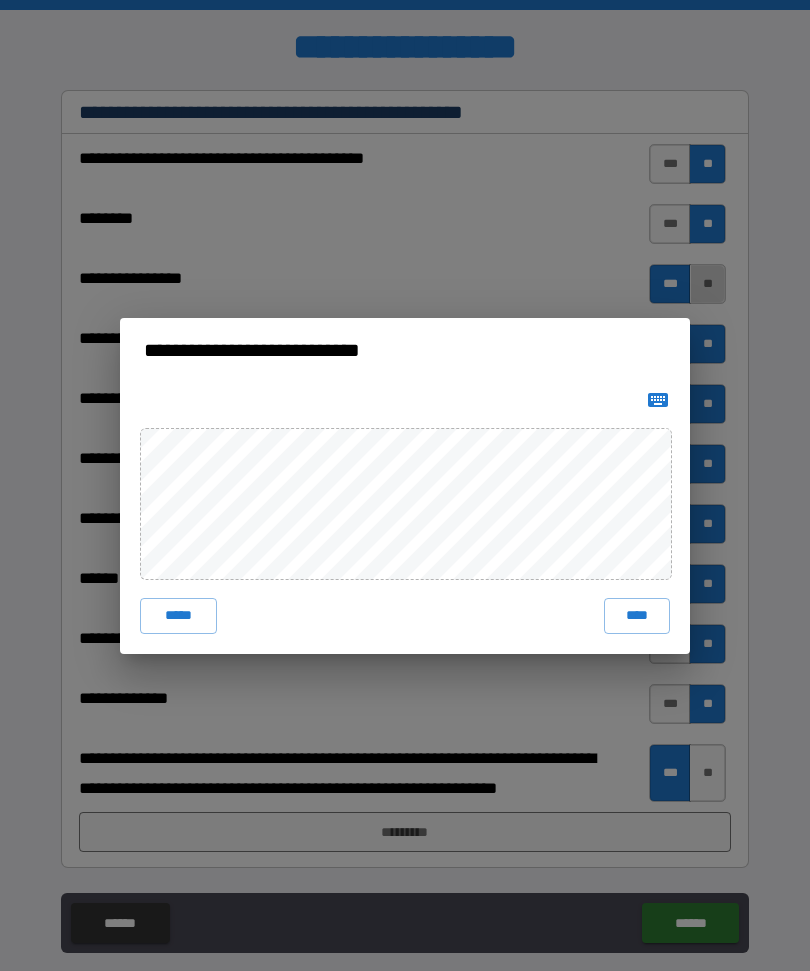 click on "****" at bounding box center (637, 616) 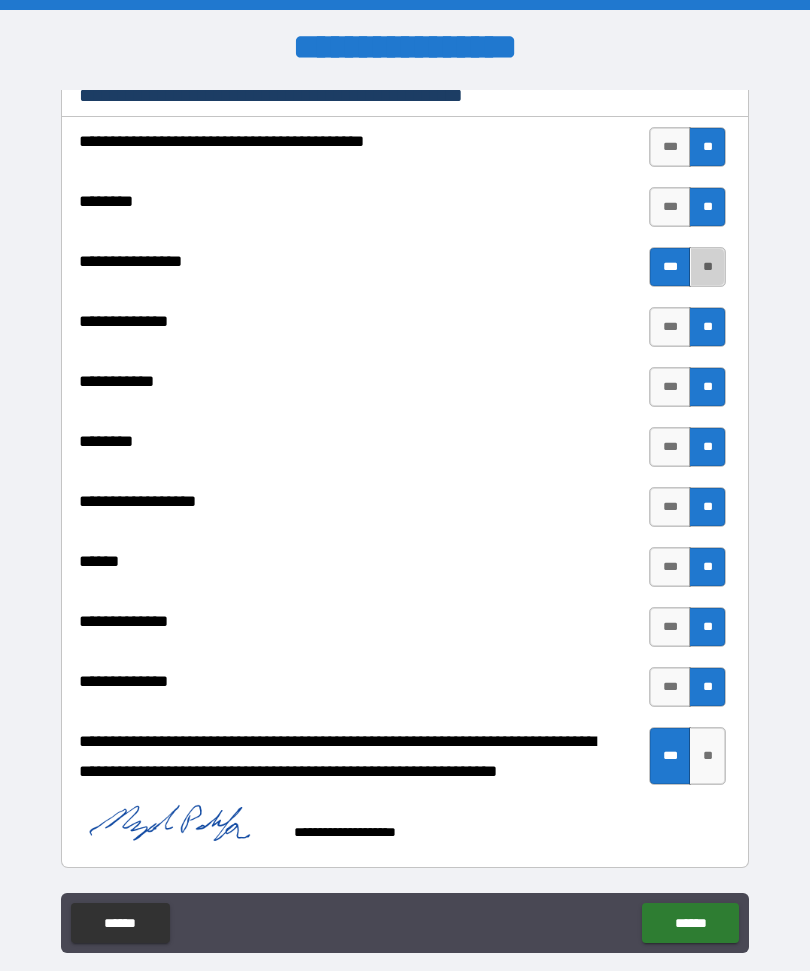 scroll, scrollTop: 1322, scrollLeft: 0, axis: vertical 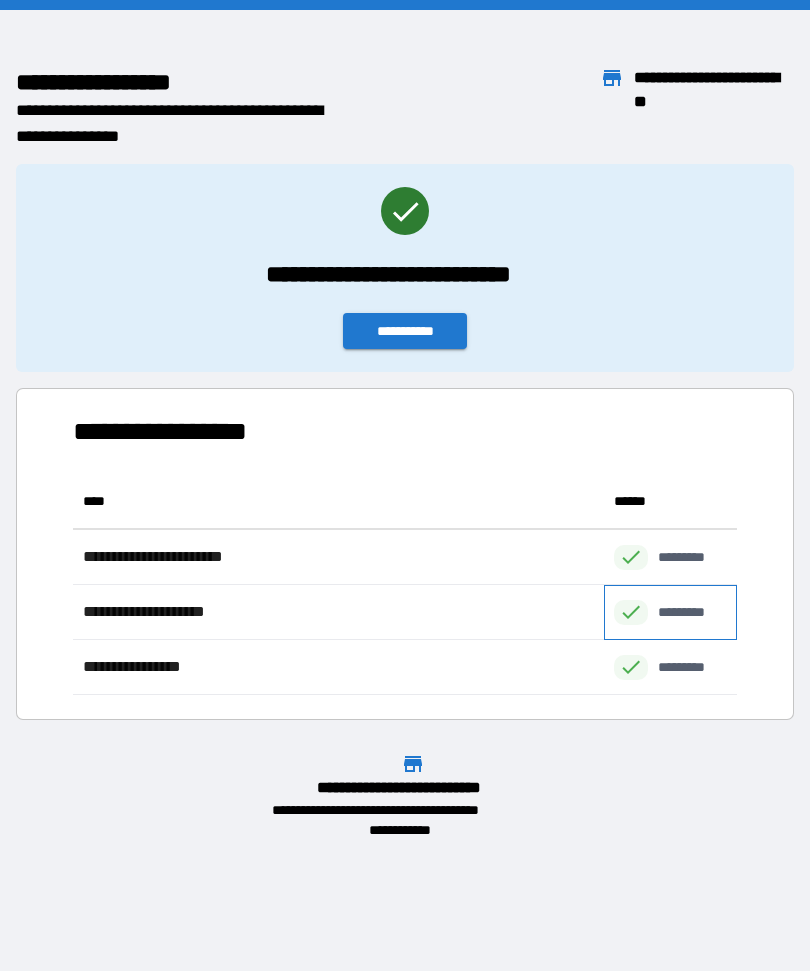 click on "*********" at bounding box center [692, 612] 